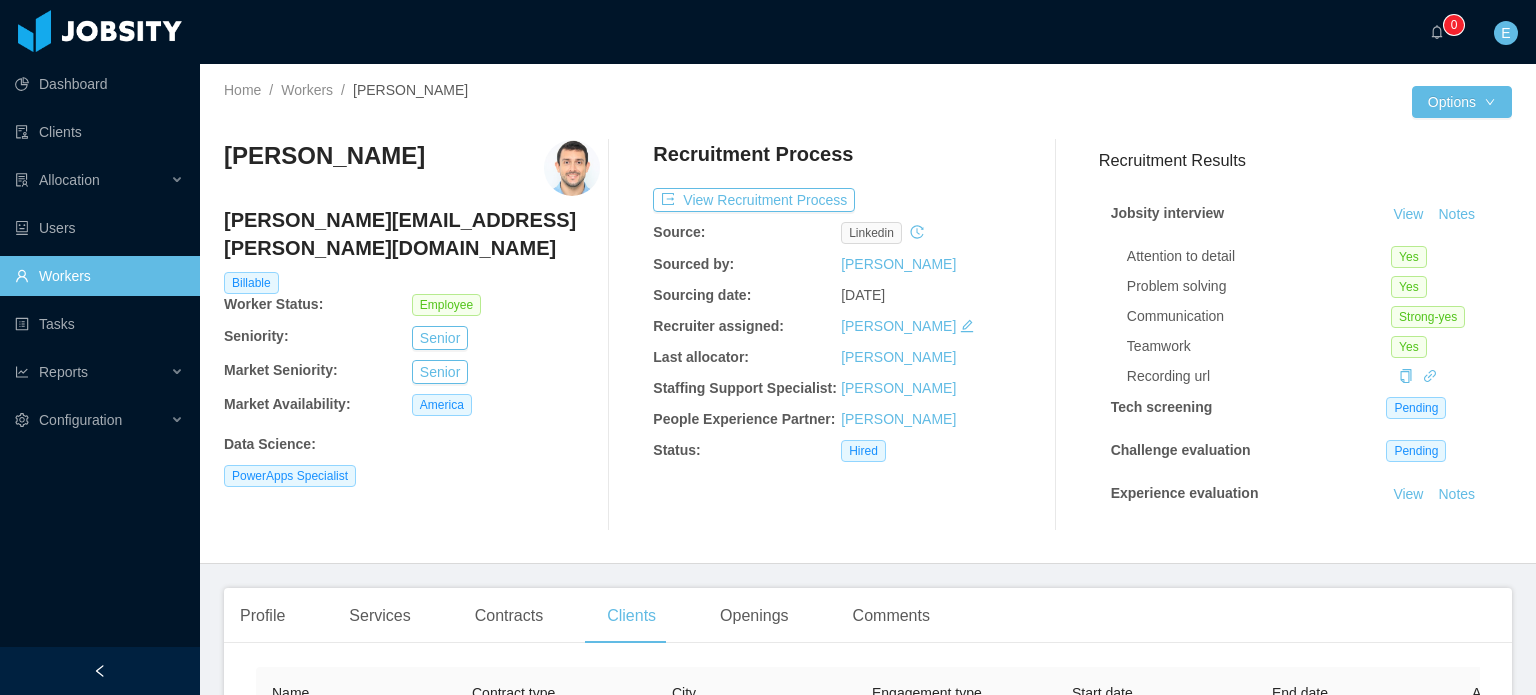 scroll, scrollTop: 0, scrollLeft: 0, axis: both 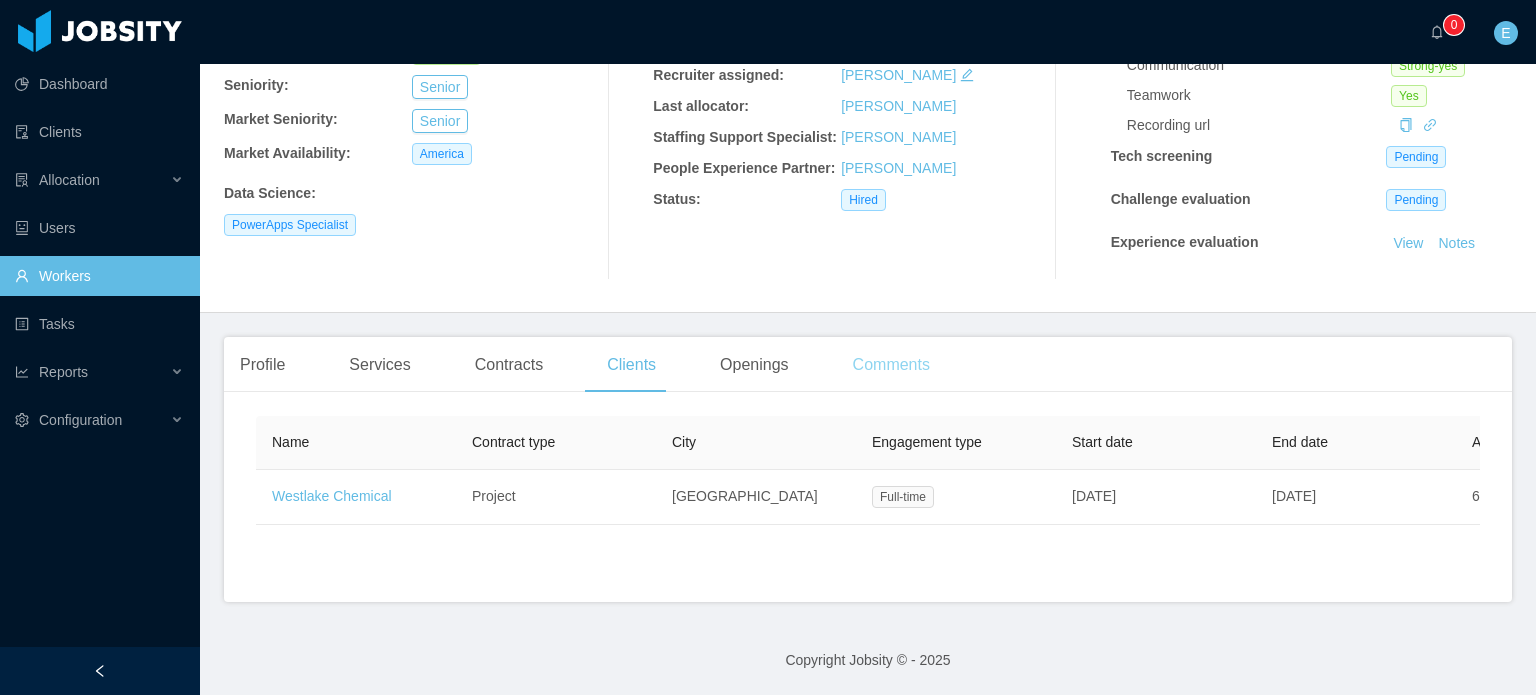 click on "Comments" at bounding box center (891, 365) 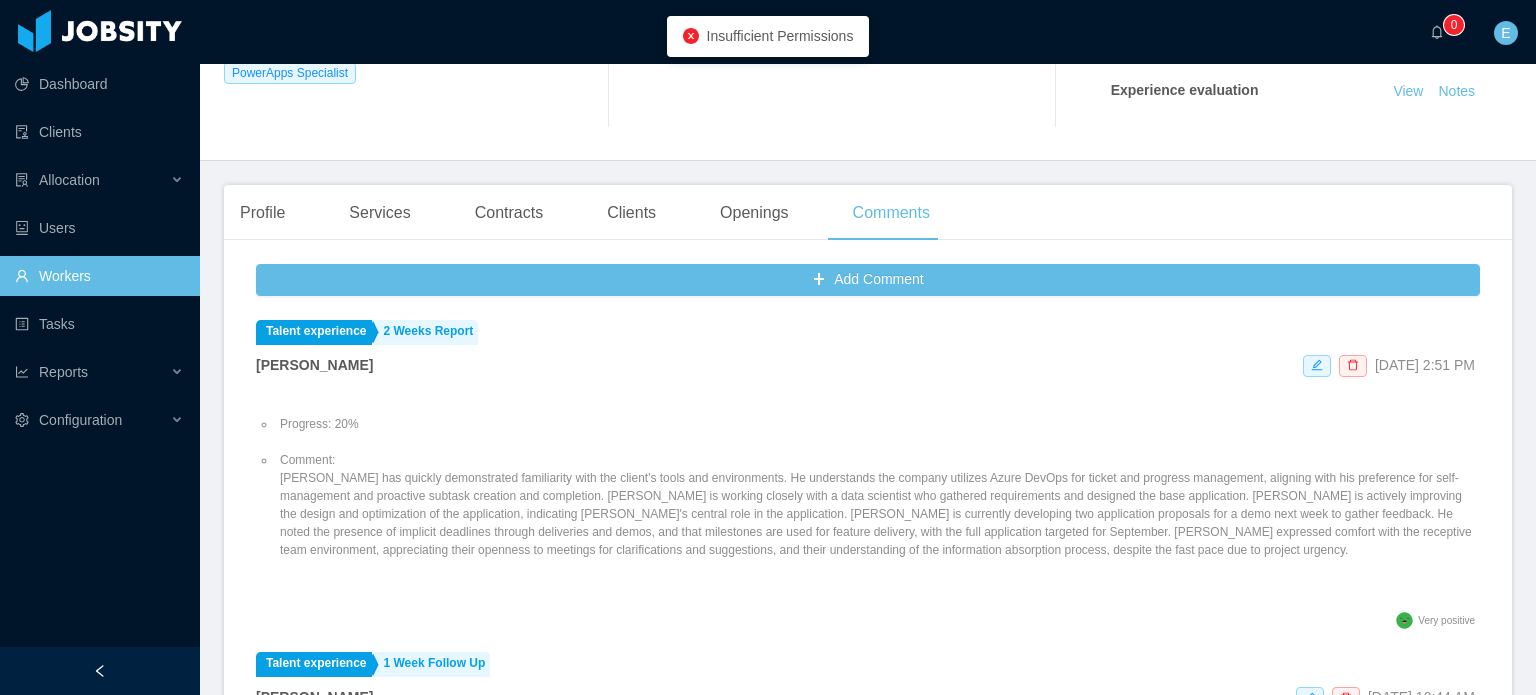 scroll, scrollTop: 465, scrollLeft: 0, axis: vertical 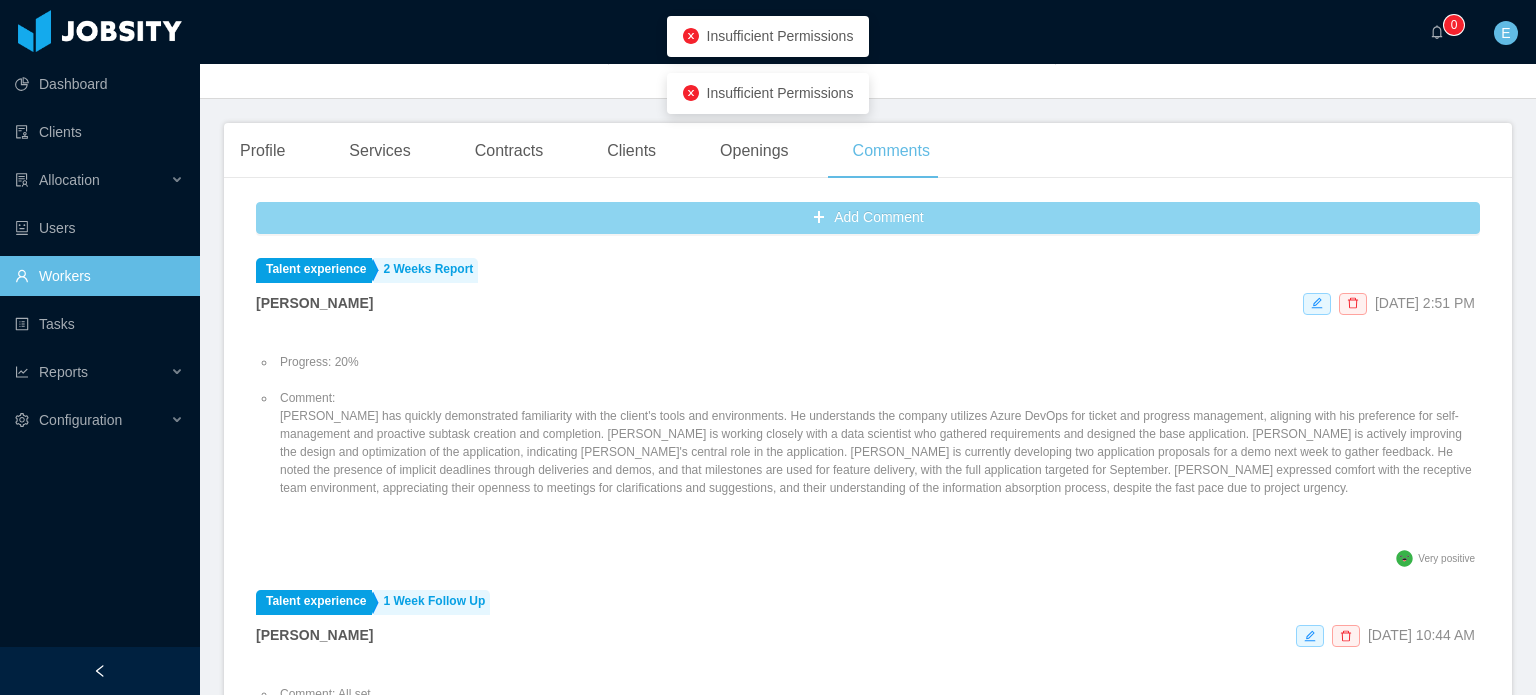 click on "Add Comment" at bounding box center [868, 218] 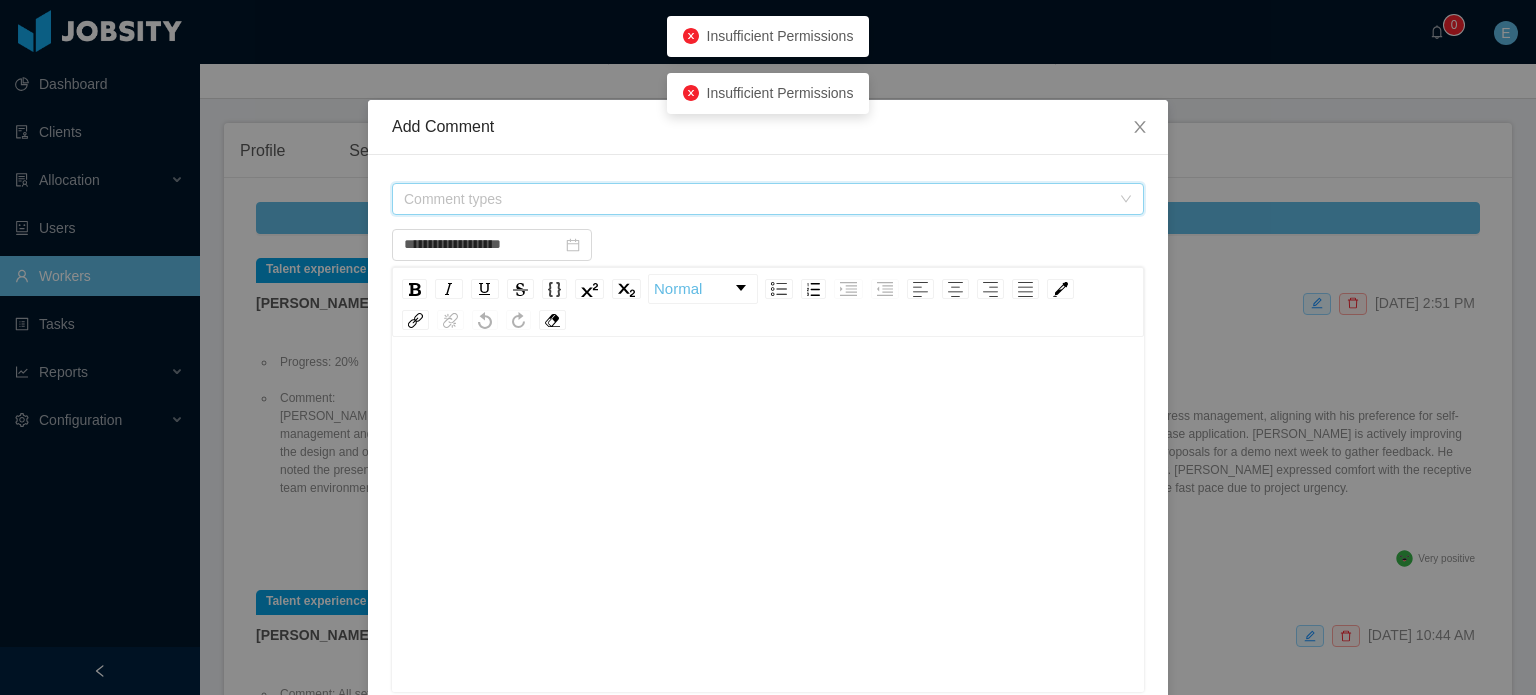 click on "Comment types" at bounding box center [757, 199] 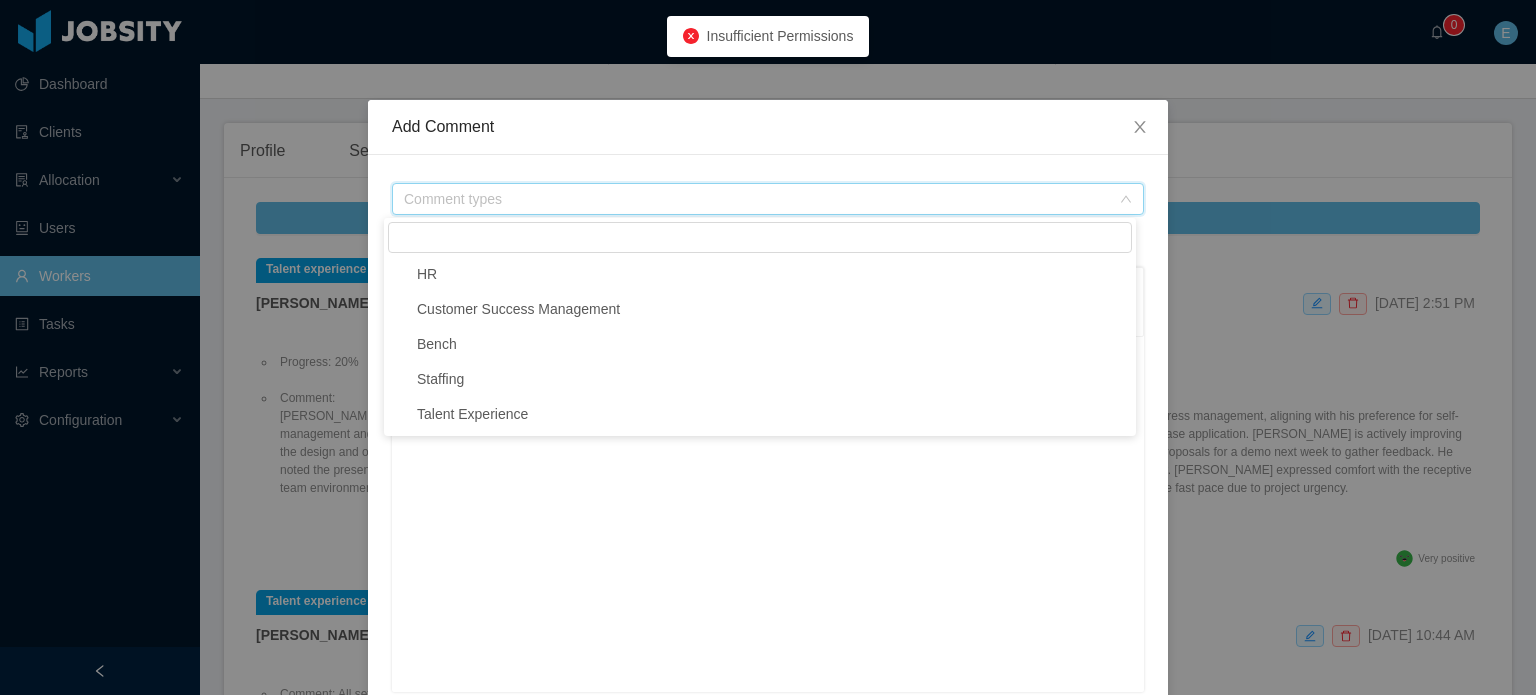 click at bounding box center (400, 415) 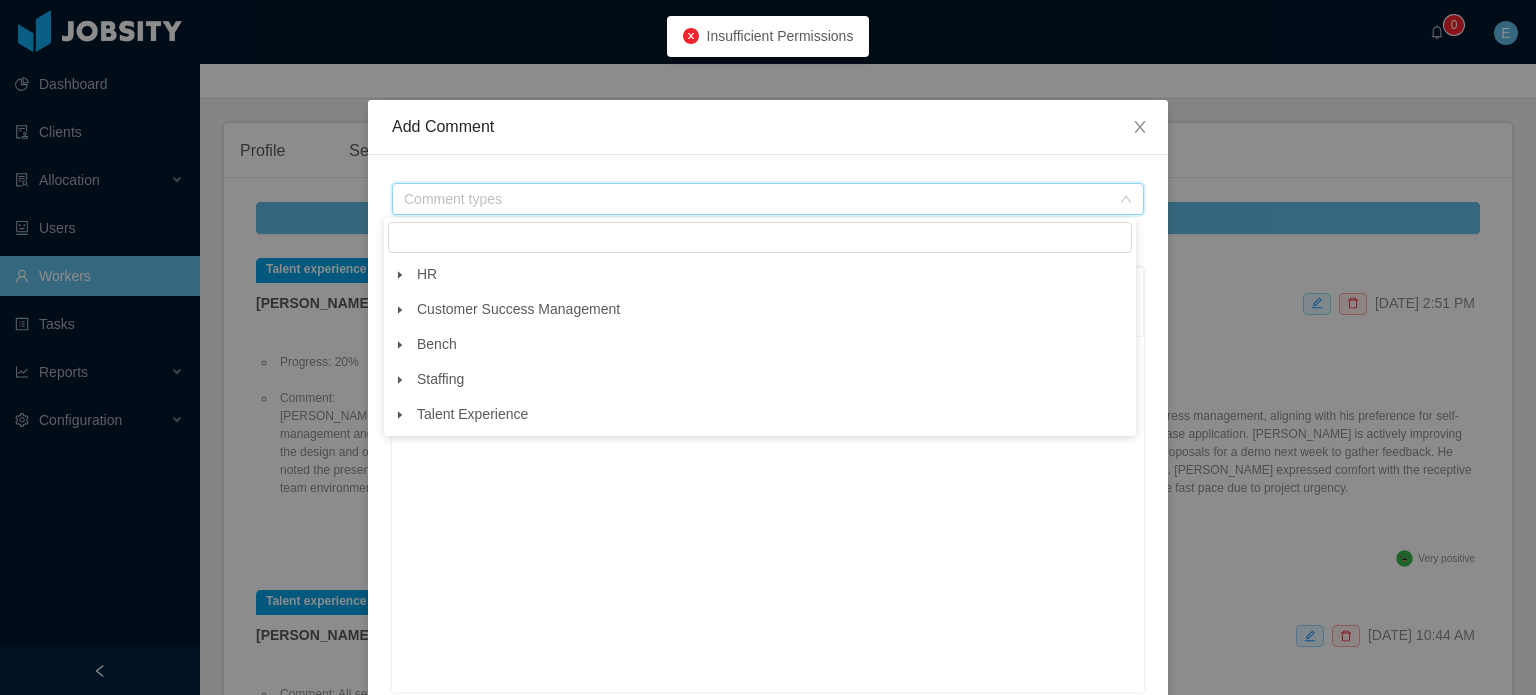 click 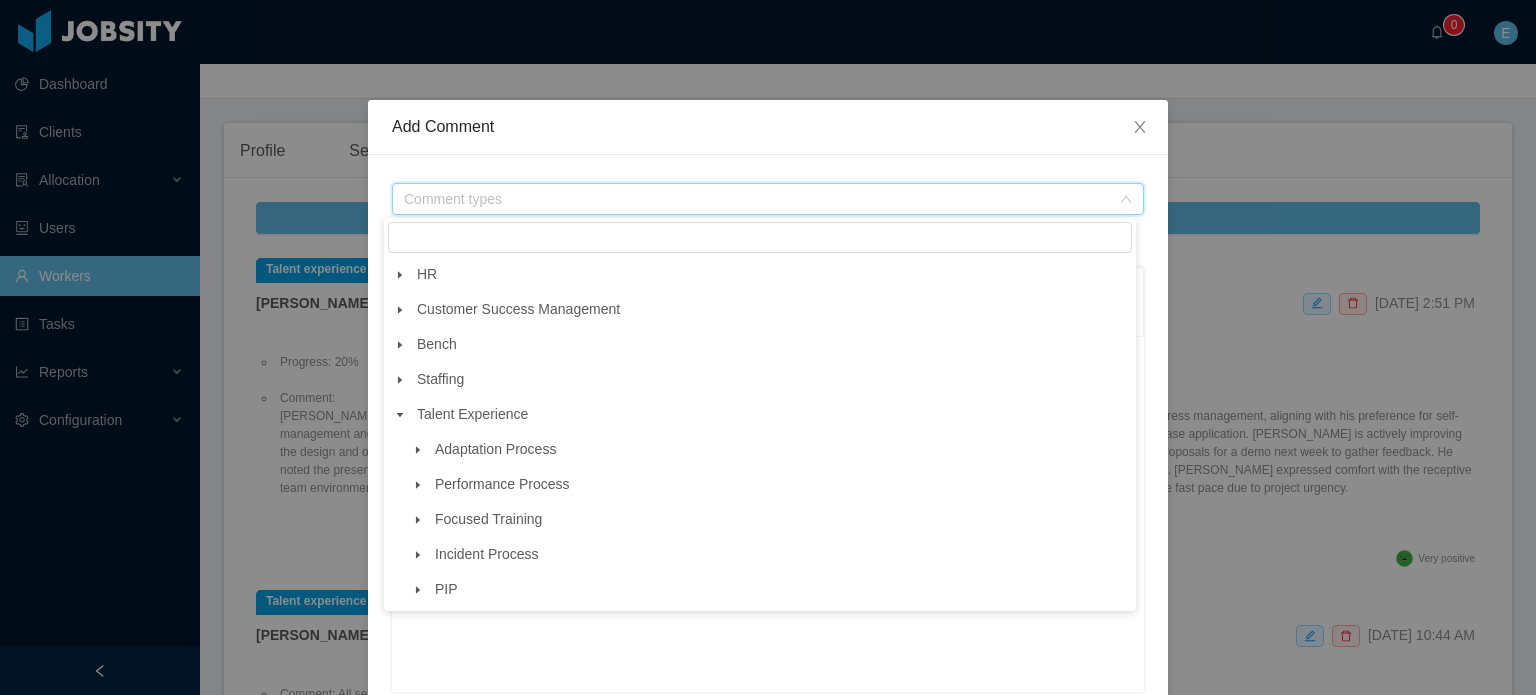 click at bounding box center (418, 450) 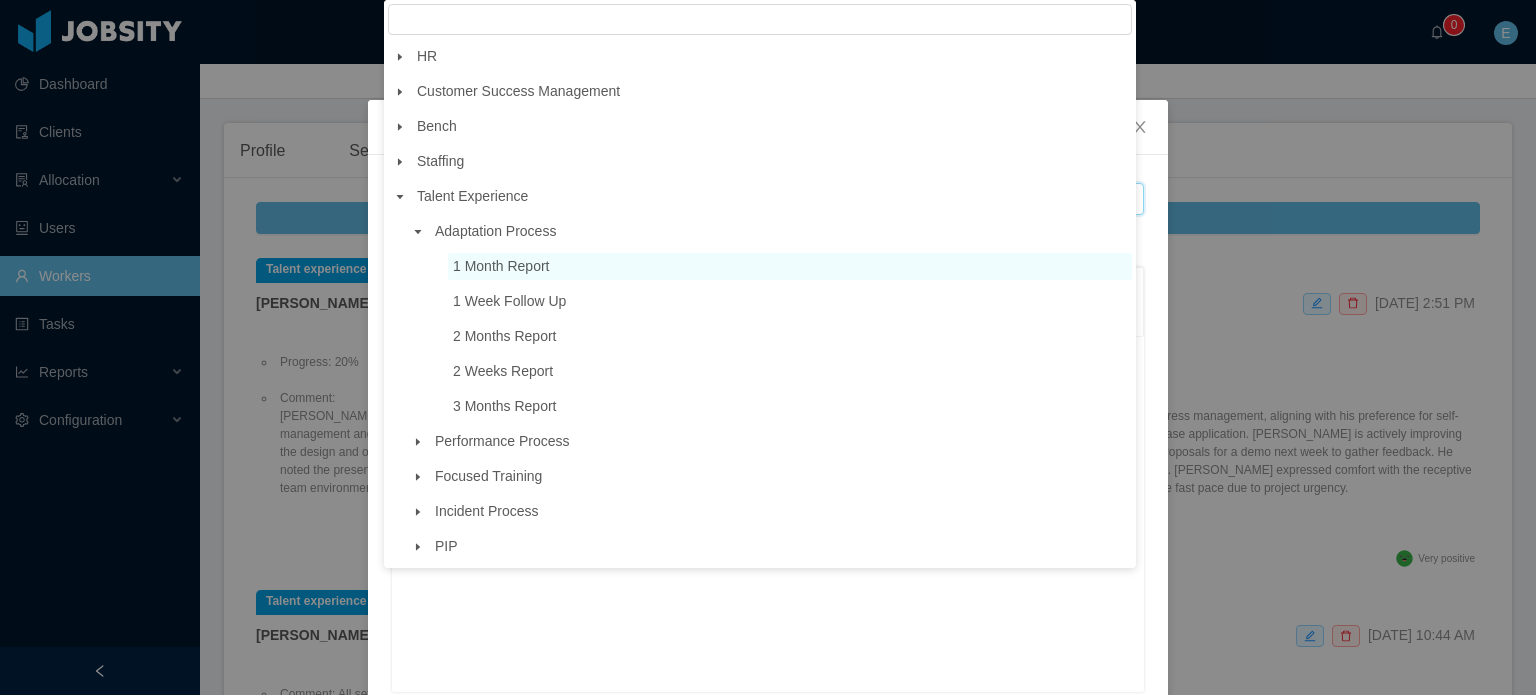 click on "1 Month Report" at bounding box center [501, 266] 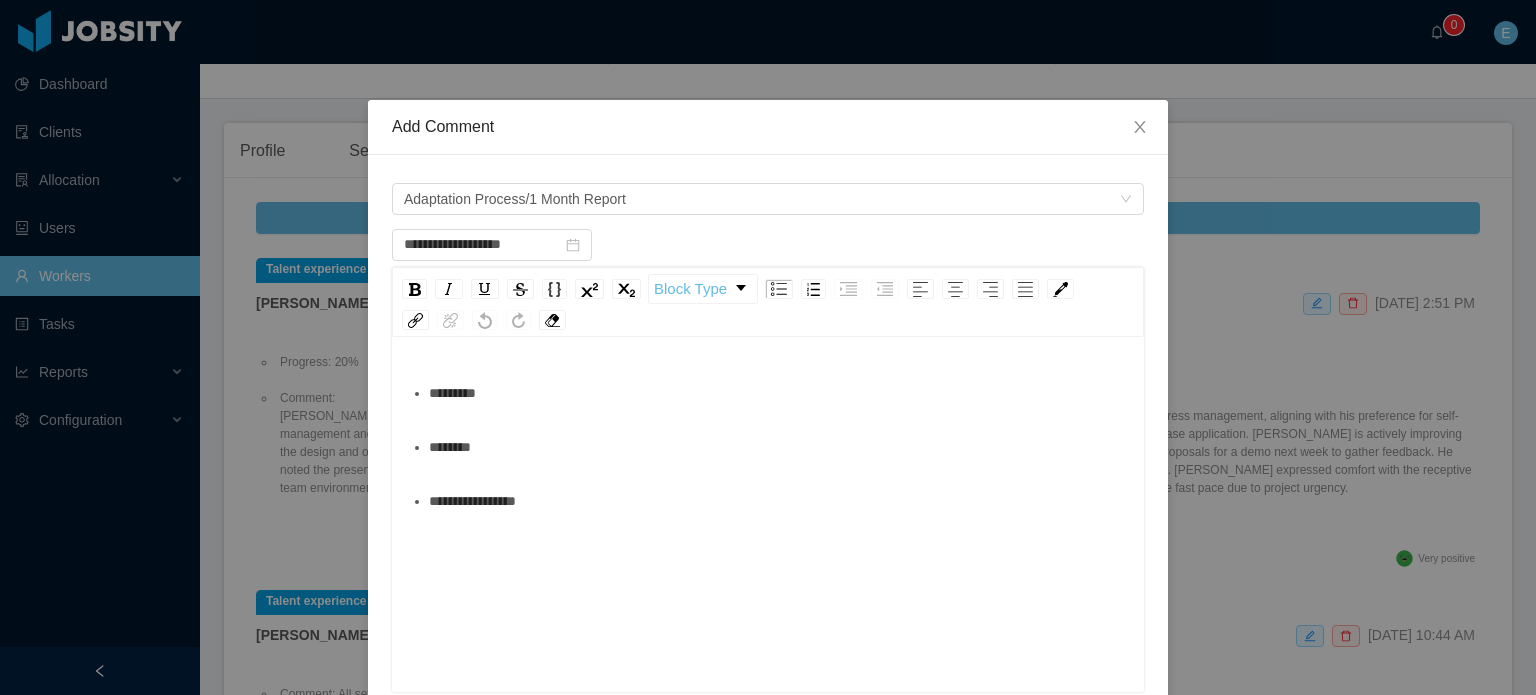 click on "********" at bounding box center (779, 447) 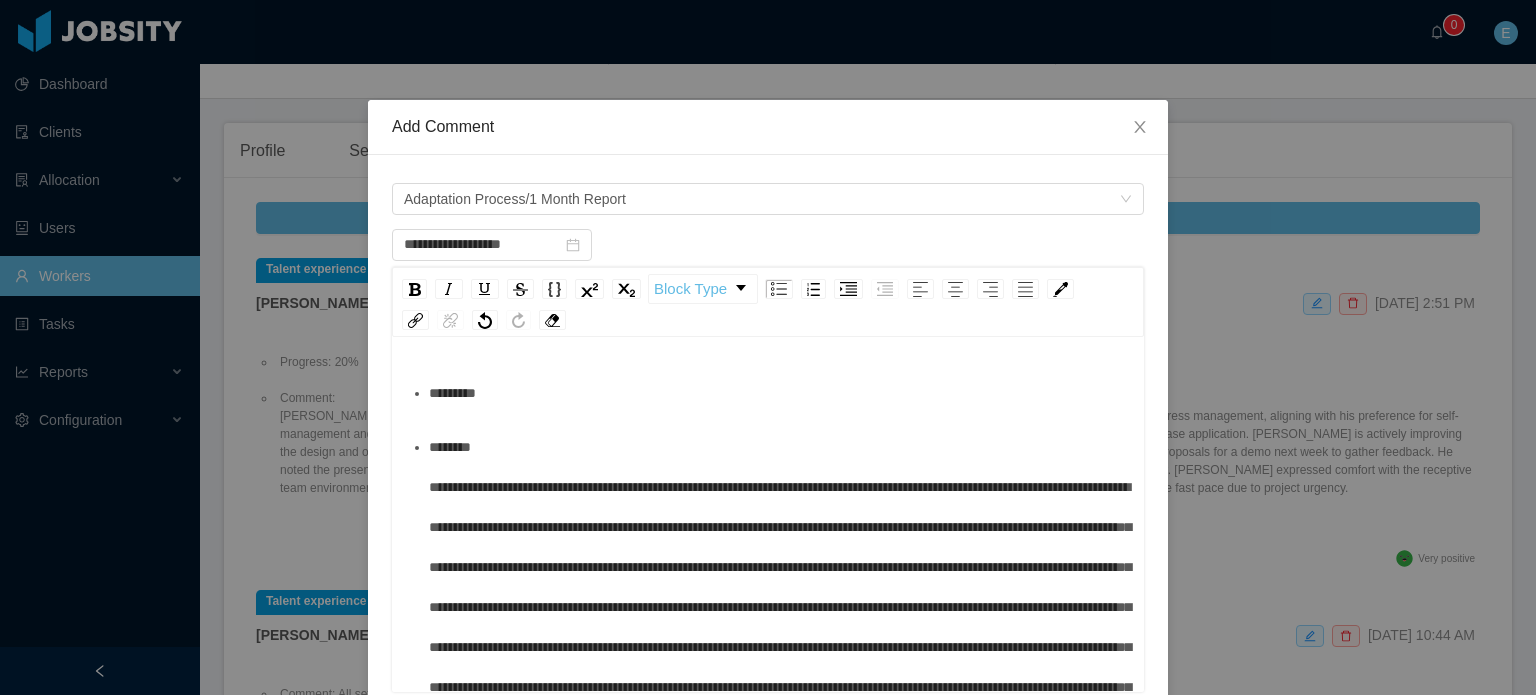 scroll, scrollTop: 92, scrollLeft: 0, axis: vertical 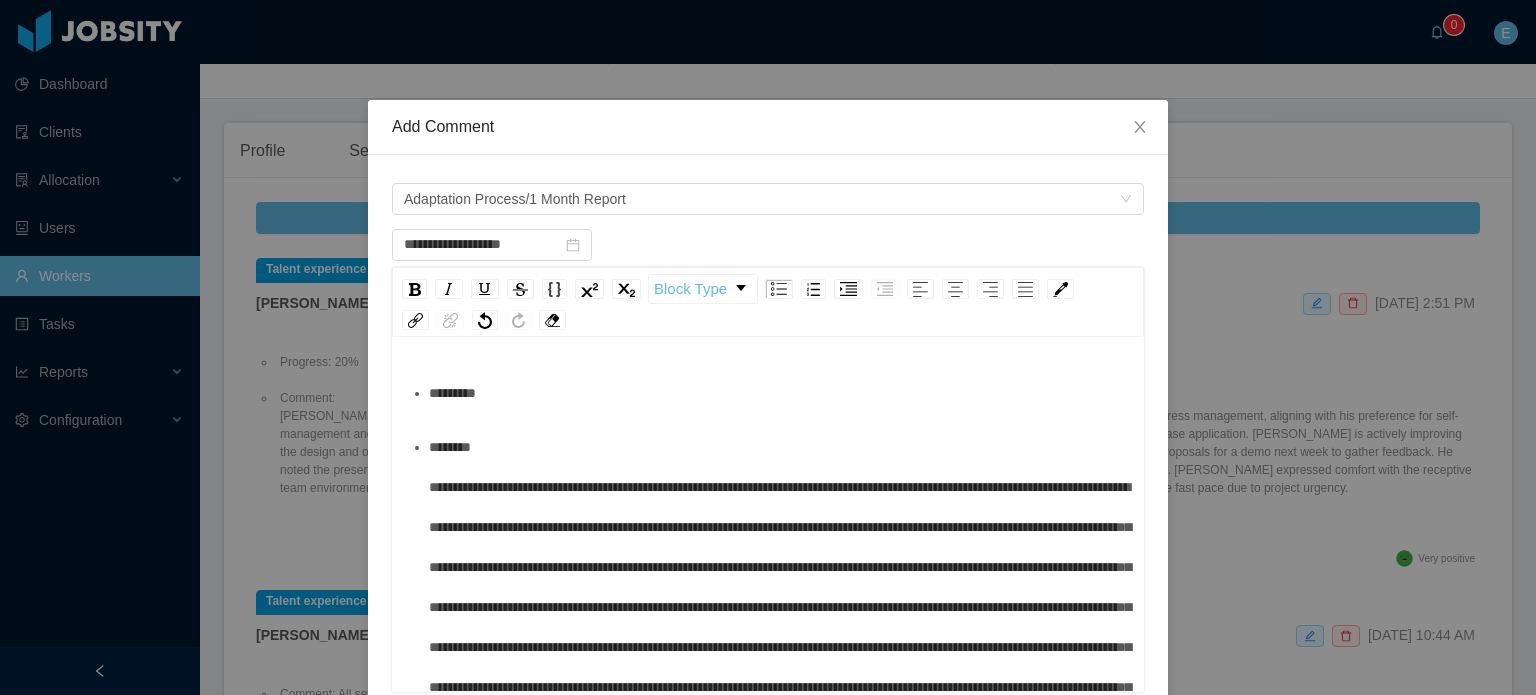 click on "*********" at bounding box center [779, 393] 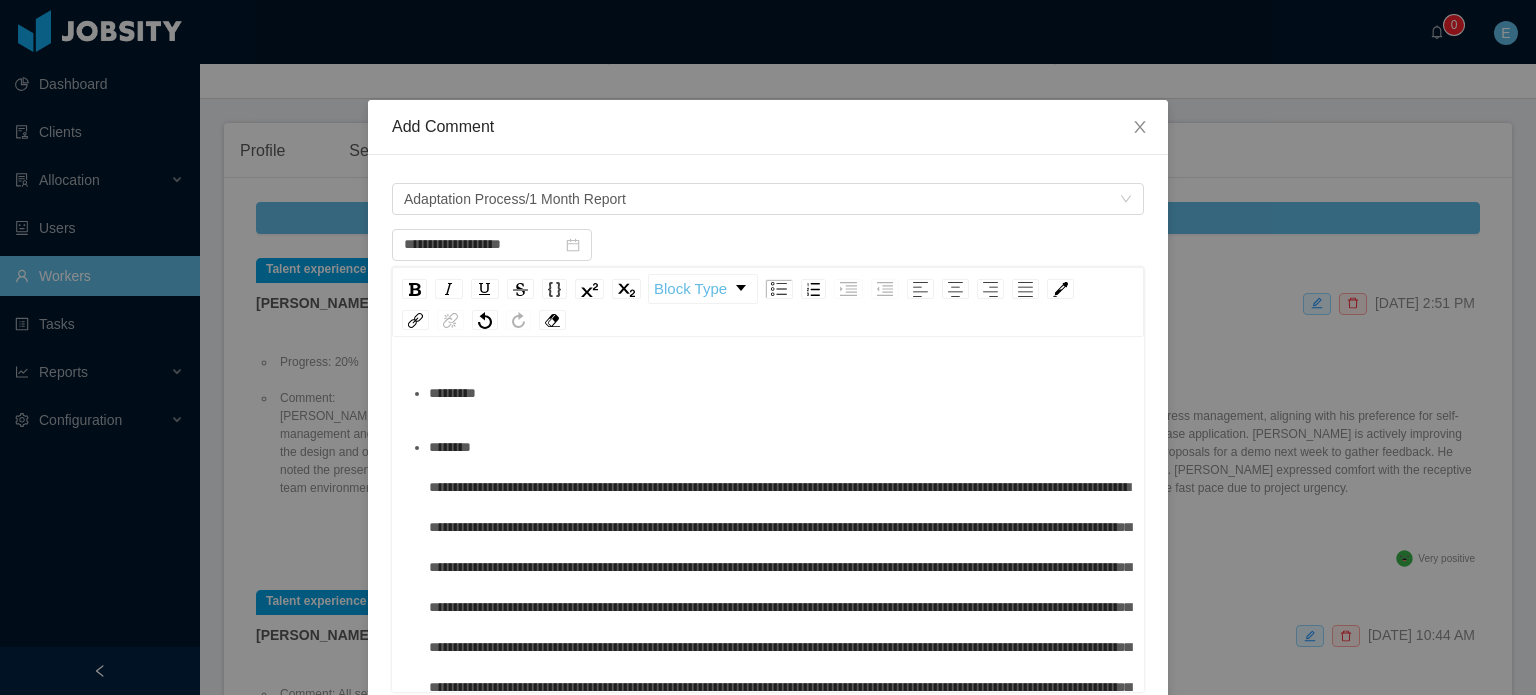 type 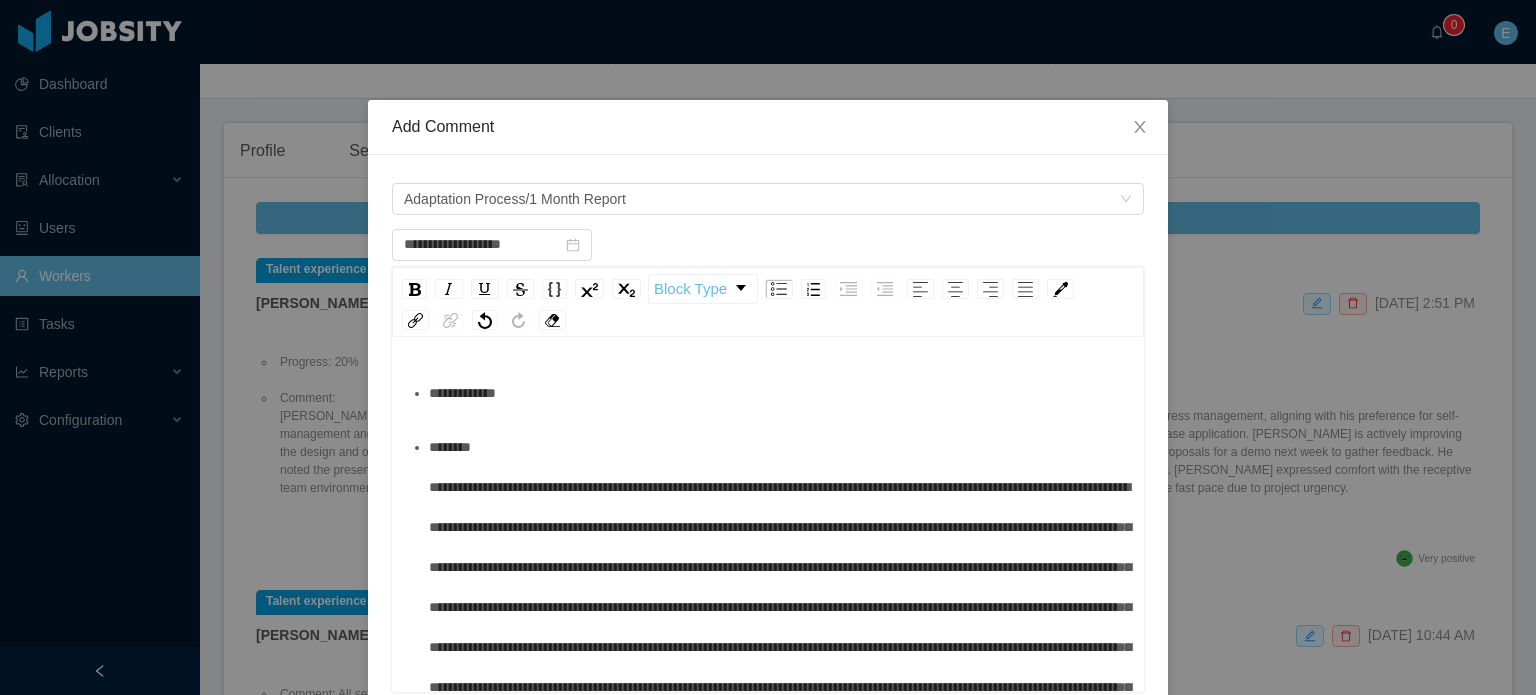 scroll, scrollTop: 82, scrollLeft: 0, axis: vertical 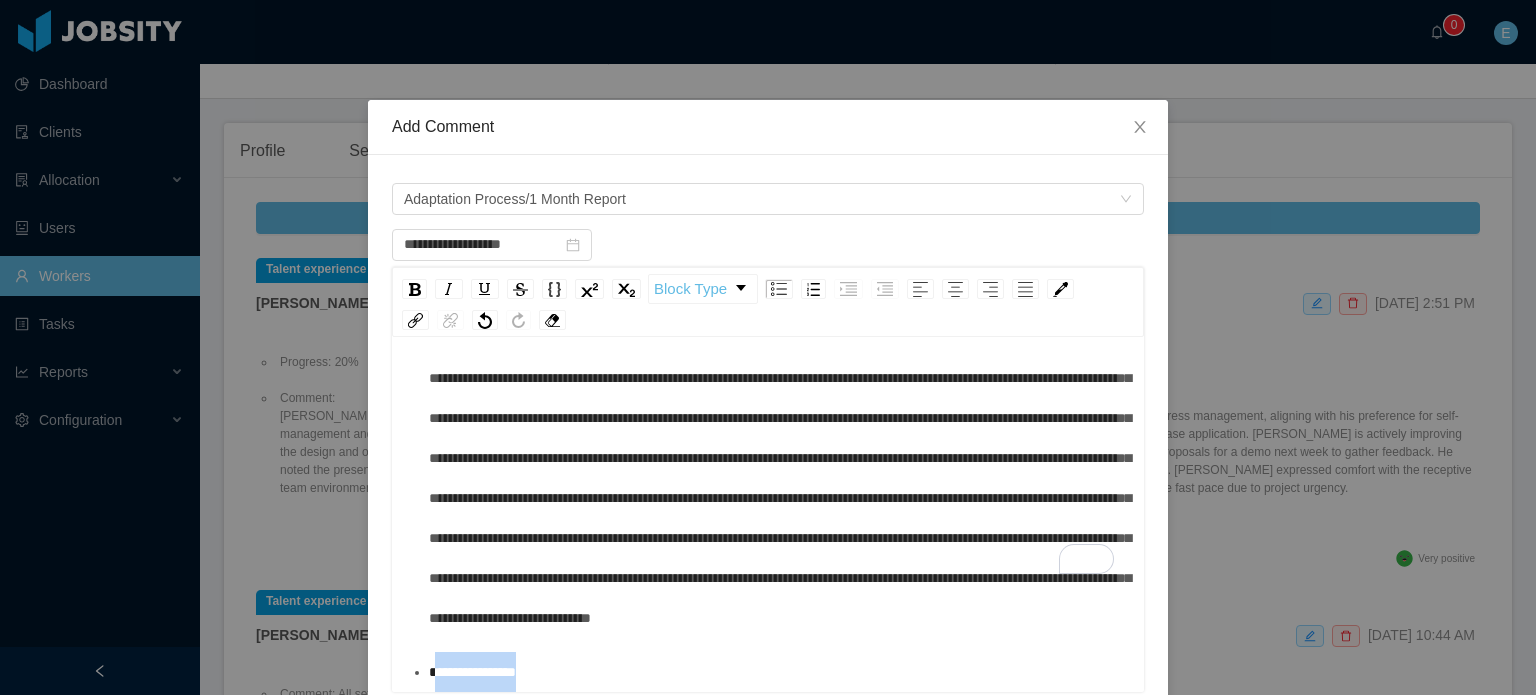 drag, startPoint x: 560, startPoint y: 679, endPoint x: 424, endPoint y: 654, distance: 138.2787 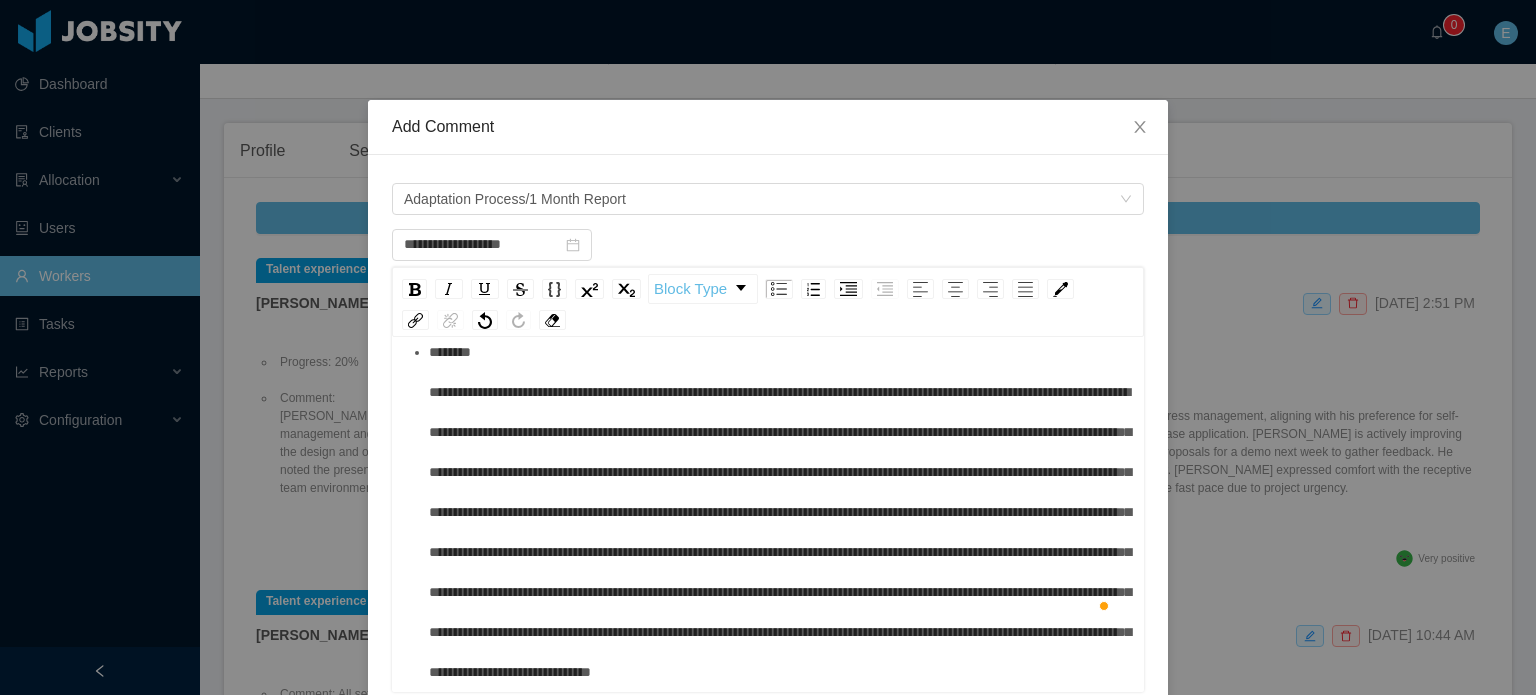 scroll, scrollTop: 174, scrollLeft: 0, axis: vertical 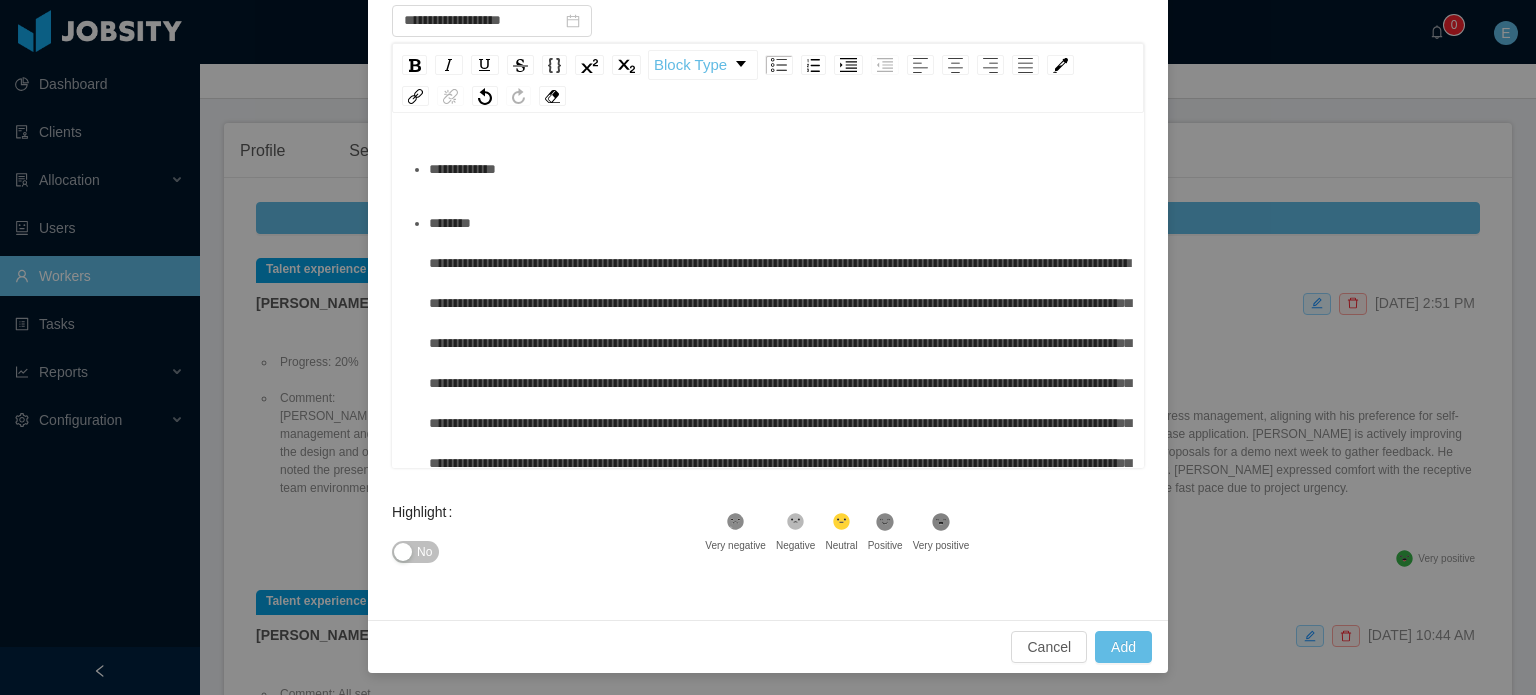 click on "Highlight No .st0{fill:#8a8a8a}.st2{fill:#262626} Very negative .st1{fill:#262626} Negative .st2{fill:#2a2522} Neutral .st1{fill:#232323} Positive .st1{fill:#222} Very positive" at bounding box center (768, 544) 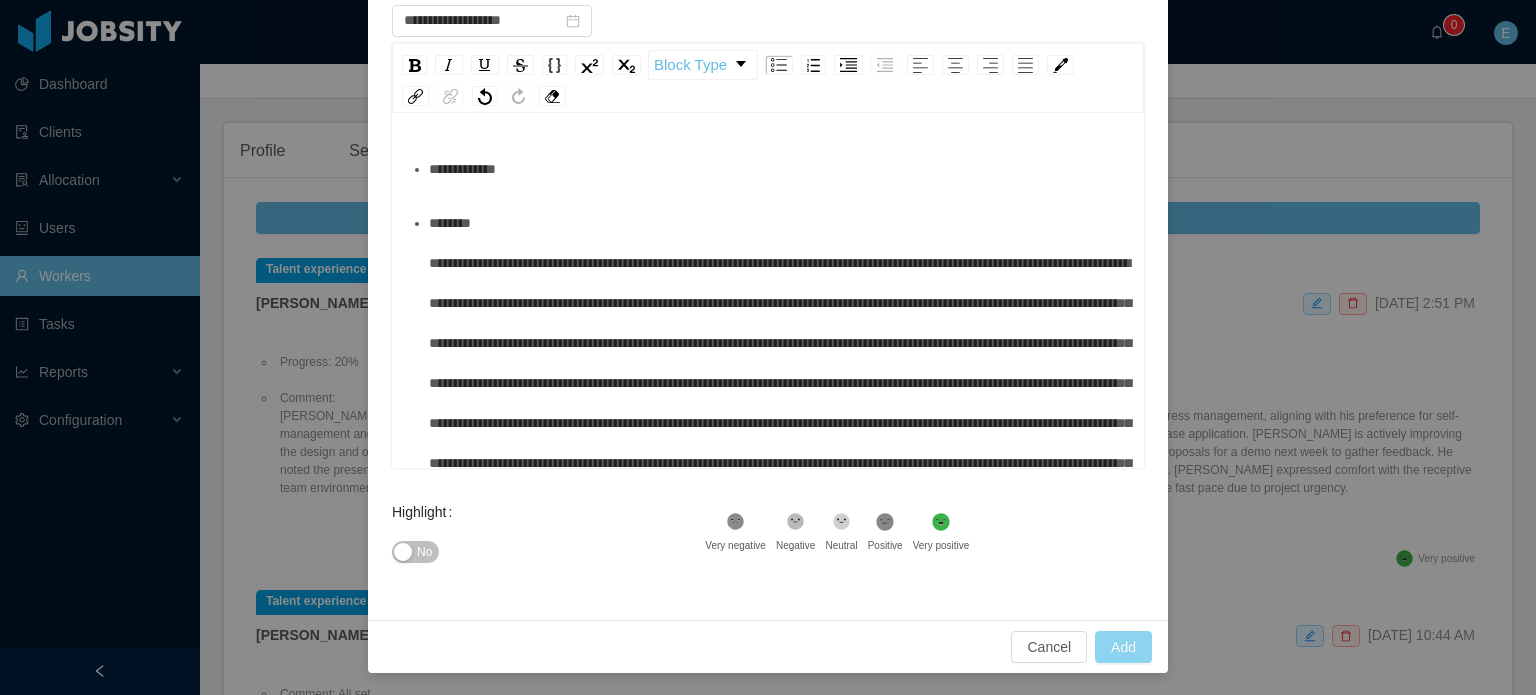 click on "Add" at bounding box center [1123, 647] 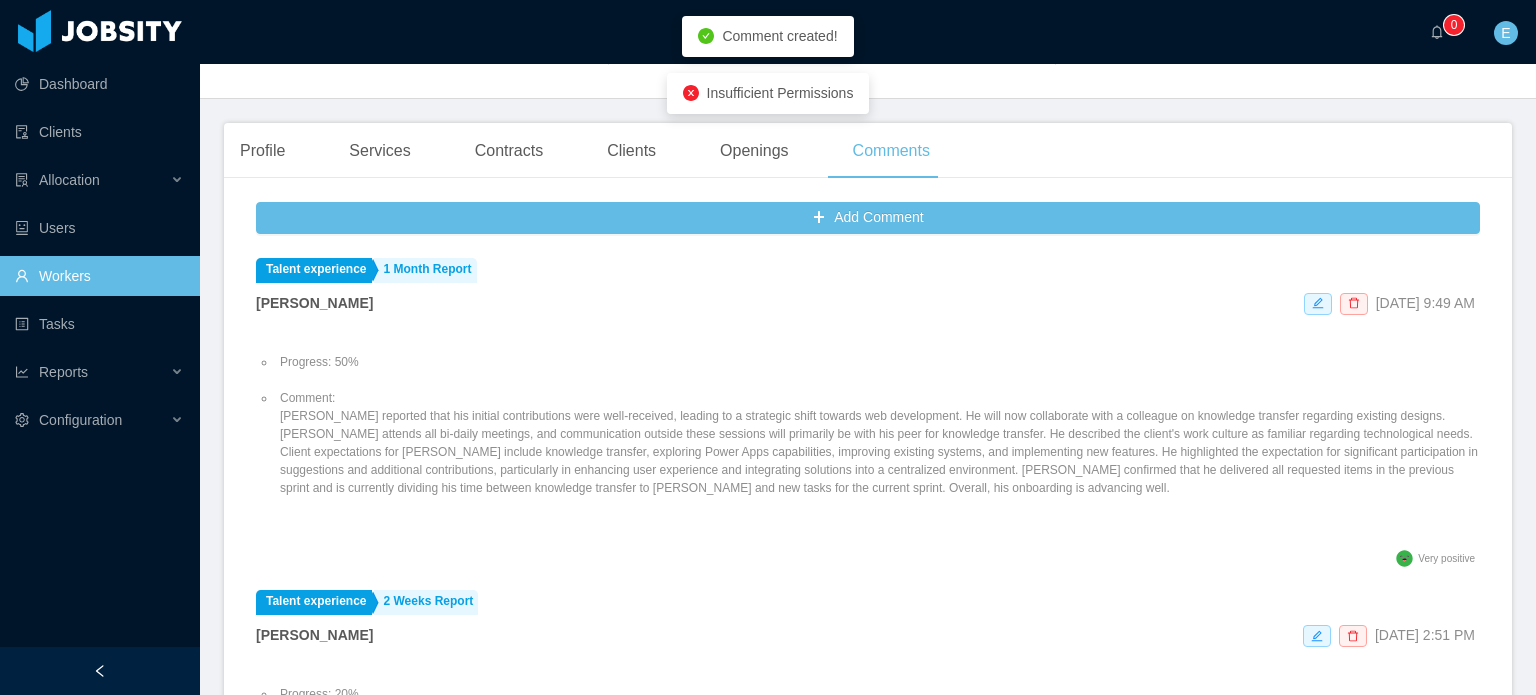 click on "Comment: [PERSON_NAME] reported that his initial contributions were well-received, leading to a strategic shift towards web development. He will now collaborate with a colleague on knowledge transfer regarding existing designs. [PERSON_NAME] attends all bi-daily meetings, and communication outside these sessions will primarily be with his peer for knowledge transfer. He described the client's work culture as familiar regarding technological needs. Client expectations for [PERSON_NAME] include knowledge transfer, exploring Power Apps capabilities, improving existing systems, and implementing new features. He highlighted the expectation for significant participation in suggestions and additional contributions, particularly in enhancing user experience and integrating solutions into a centralized environment. [PERSON_NAME] confirmed that he delivered all requested items in the previous sprint and is currently dividing his time between knowledge transfer to [PERSON_NAME] and new tasks for the current sprint. Overall, his onboarding is advancing well." at bounding box center (878, 443) 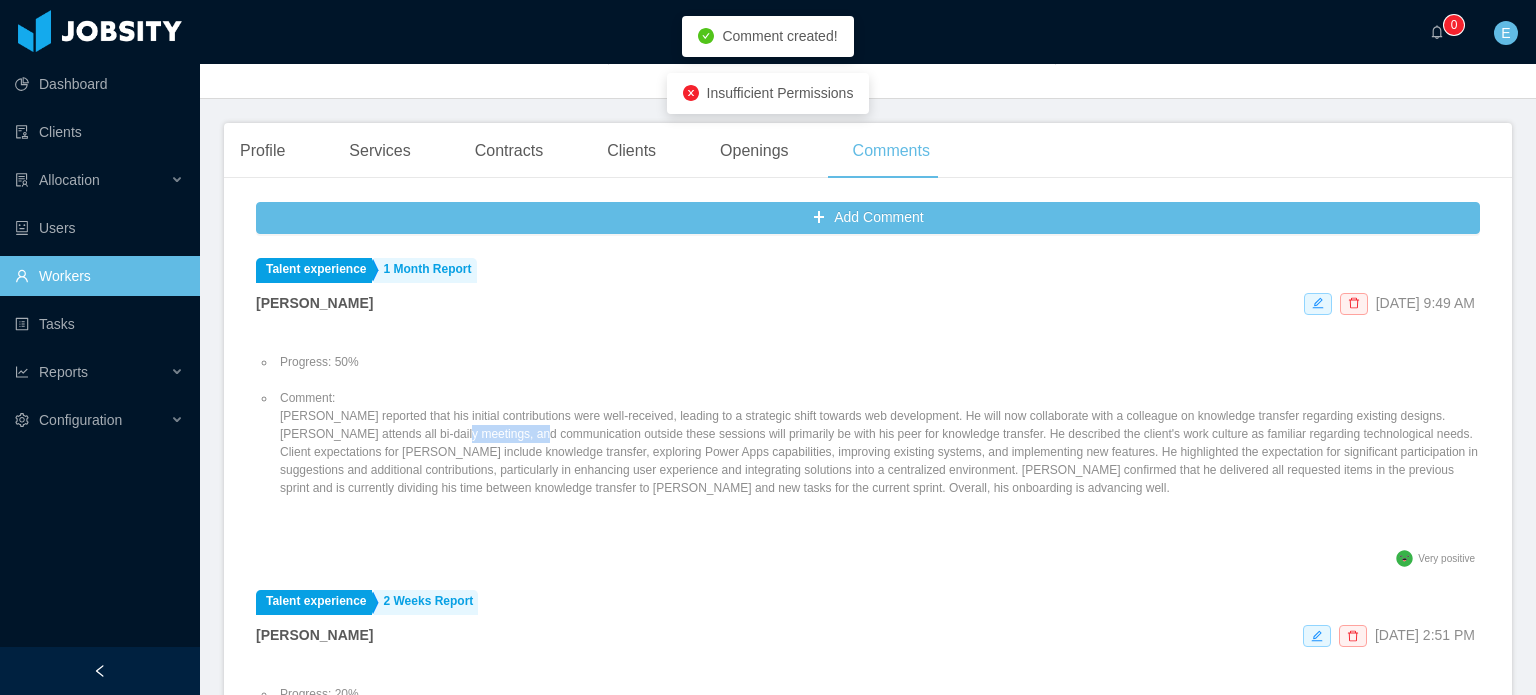 click on "Comment: [PERSON_NAME] reported that his initial contributions were well-received, leading to a strategic shift towards web development. He will now collaborate with a colleague on knowledge transfer regarding existing designs. [PERSON_NAME] attends all bi-daily meetings, and communication outside these sessions will primarily be with his peer for knowledge transfer. He described the client's work culture as familiar regarding technological needs. Client expectations for [PERSON_NAME] include knowledge transfer, exploring Power Apps capabilities, improving existing systems, and implementing new features. He highlighted the expectation for significant participation in suggestions and additional contributions, particularly in enhancing user experience and integrating solutions into a centralized environment. [PERSON_NAME] confirmed that he delivered all requested items in the previous sprint and is currently dividing his time between knowledge transfer to [PERSON_NAME] and new tasks for the current sprint. Overall, his onboarding is advancing well." at bounding box center (878, 443) 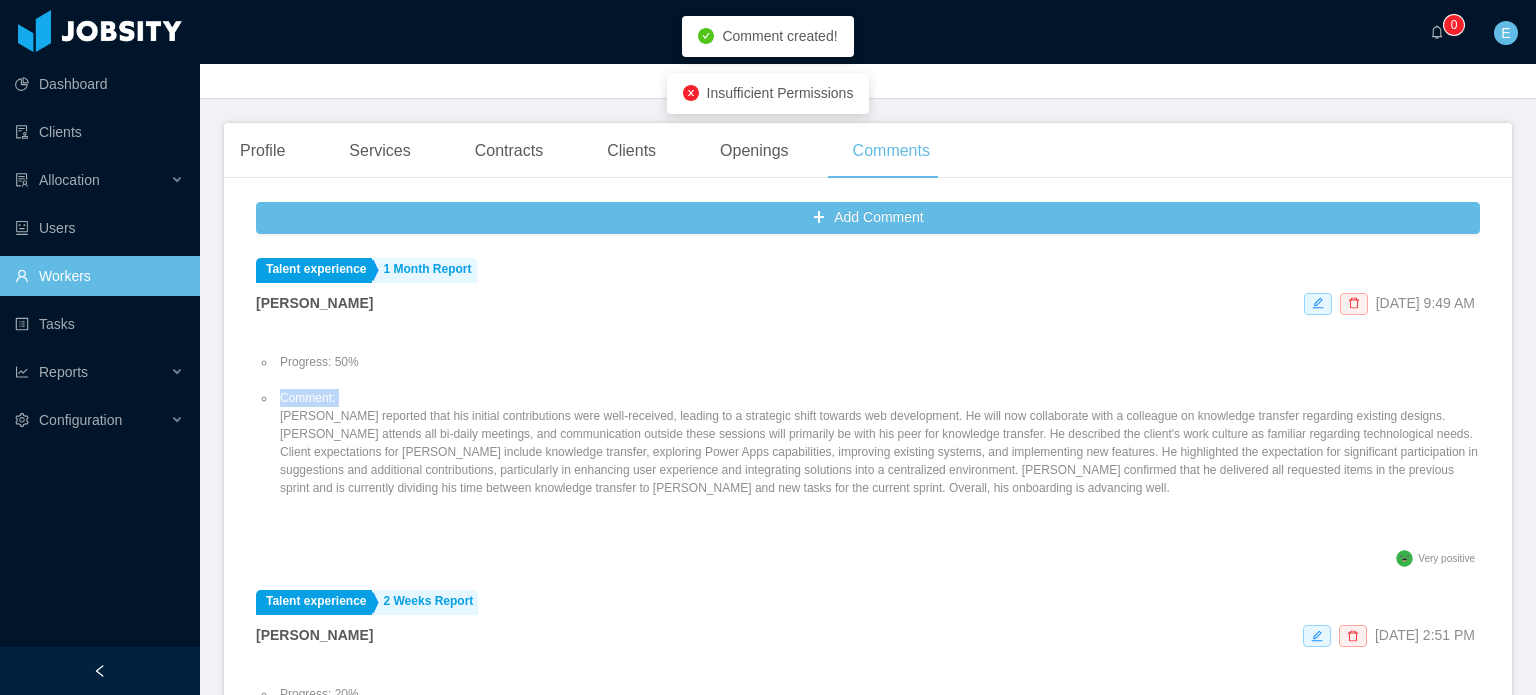 click on "Comment: [PERSON_NAME] reported that his initial contributions were well-received, leading to a strategic shift towards web development. He will now collaborate with a colleague on knowledge transfer regarding existing designs. [PERSON_NAME] attends all bi-daily meetings, and communication outside these sessions will primarily be with his peer for knowledge transfer. He described the client's work culture as familiar regarding technological needs. Client expectations for [PERSON_NAME] include knowledge transfer, exploring Power Apps capabilities, improving existing systems, and implementing new features. He highlighted the expectation for significant participation in suggestions and additional contributions, particularly in enhancing user experience and integrating solutions into a centralized environment. [PERSON_NAME] confirmed that he delivered all requested items in the previous sprint and is currently dividing his time between knowledge transfer to [PERSON_NAME] and new tasks for the current sprint. Overall, his onboarding is advancing well." at bounding box center [878, 443] 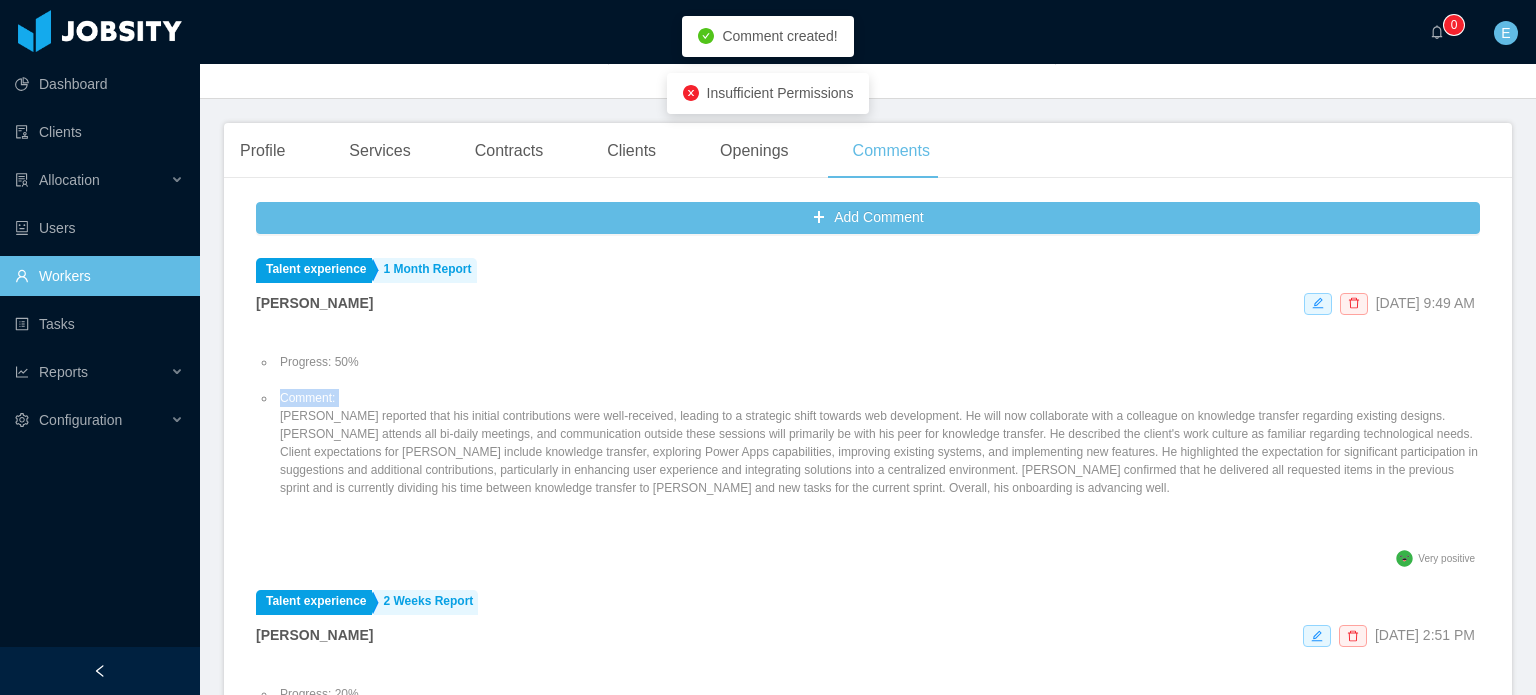 copy on "Comment:" 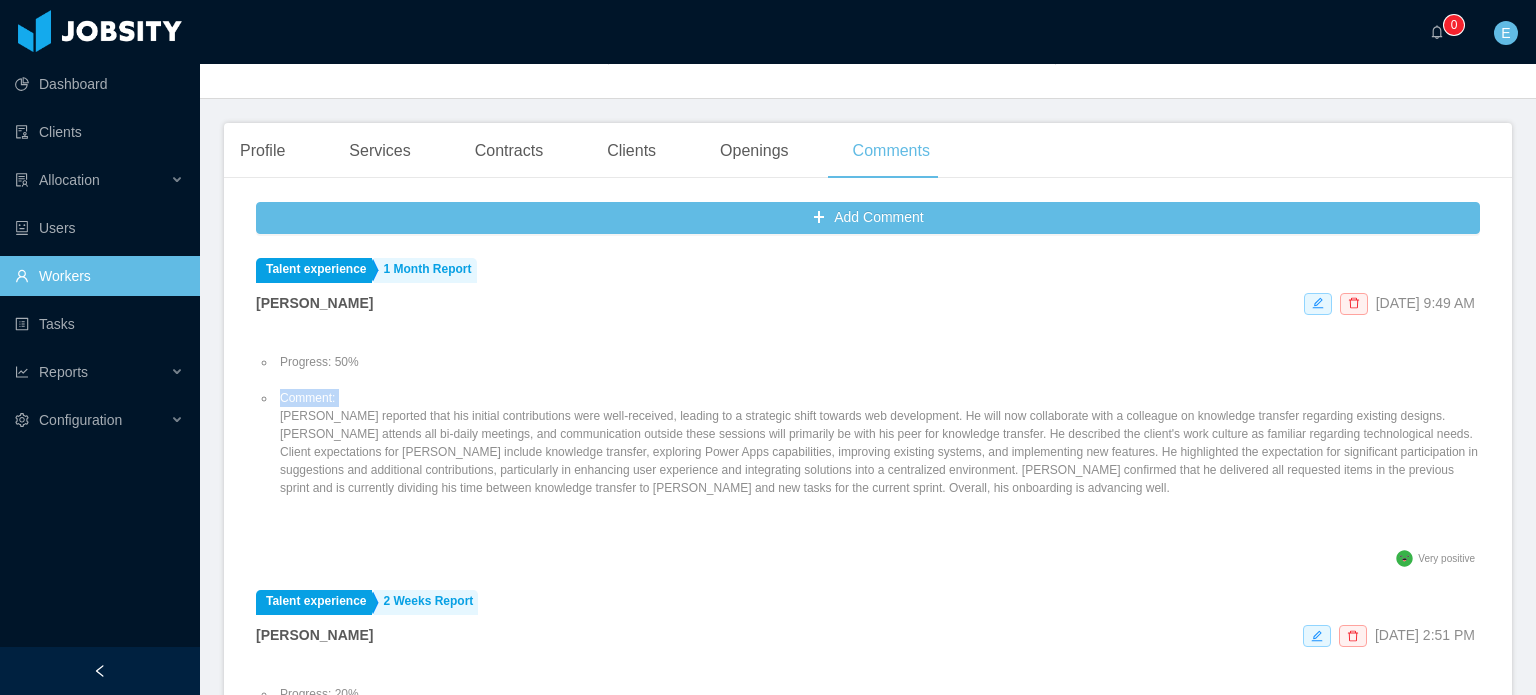 copy on "Comment:" 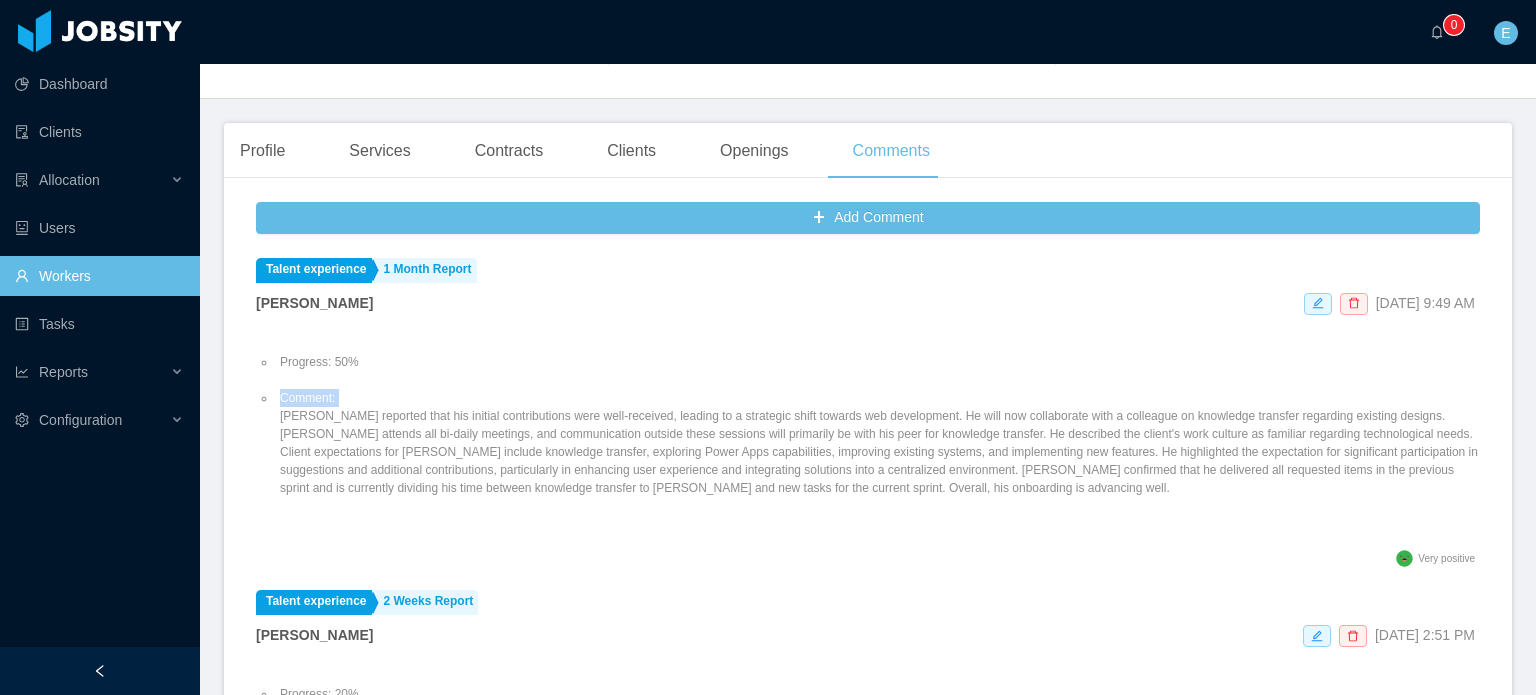 click on "Workers" at bounding box center (99, 276) 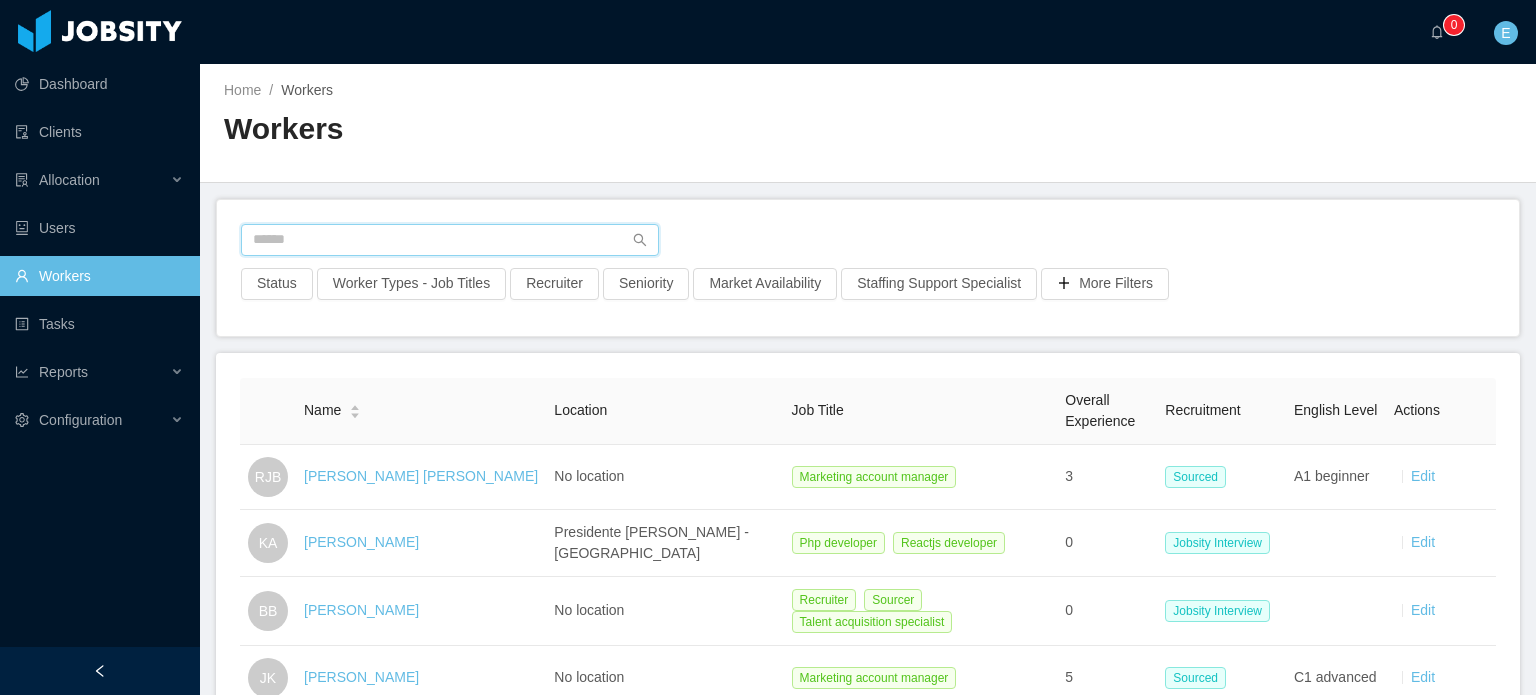 click at bounding box center (450, 240) 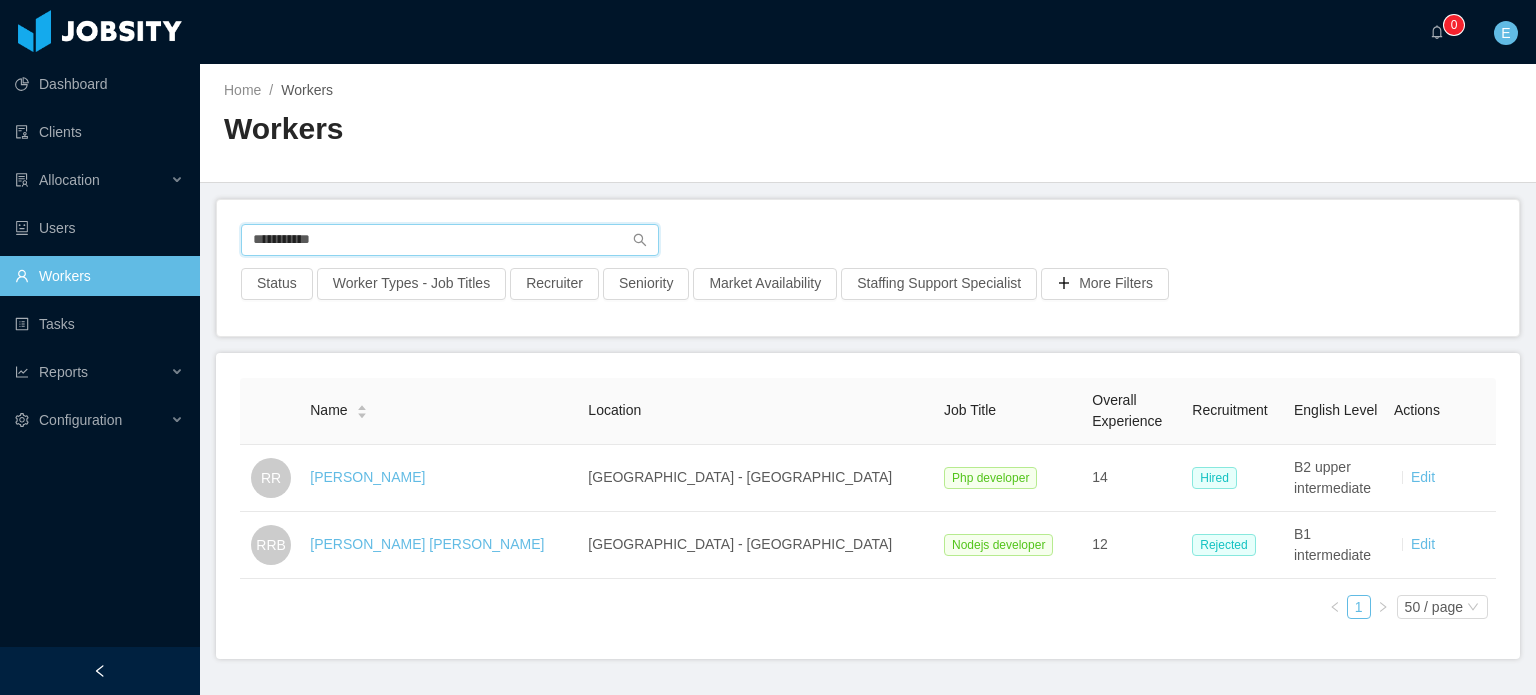 type on "**********" 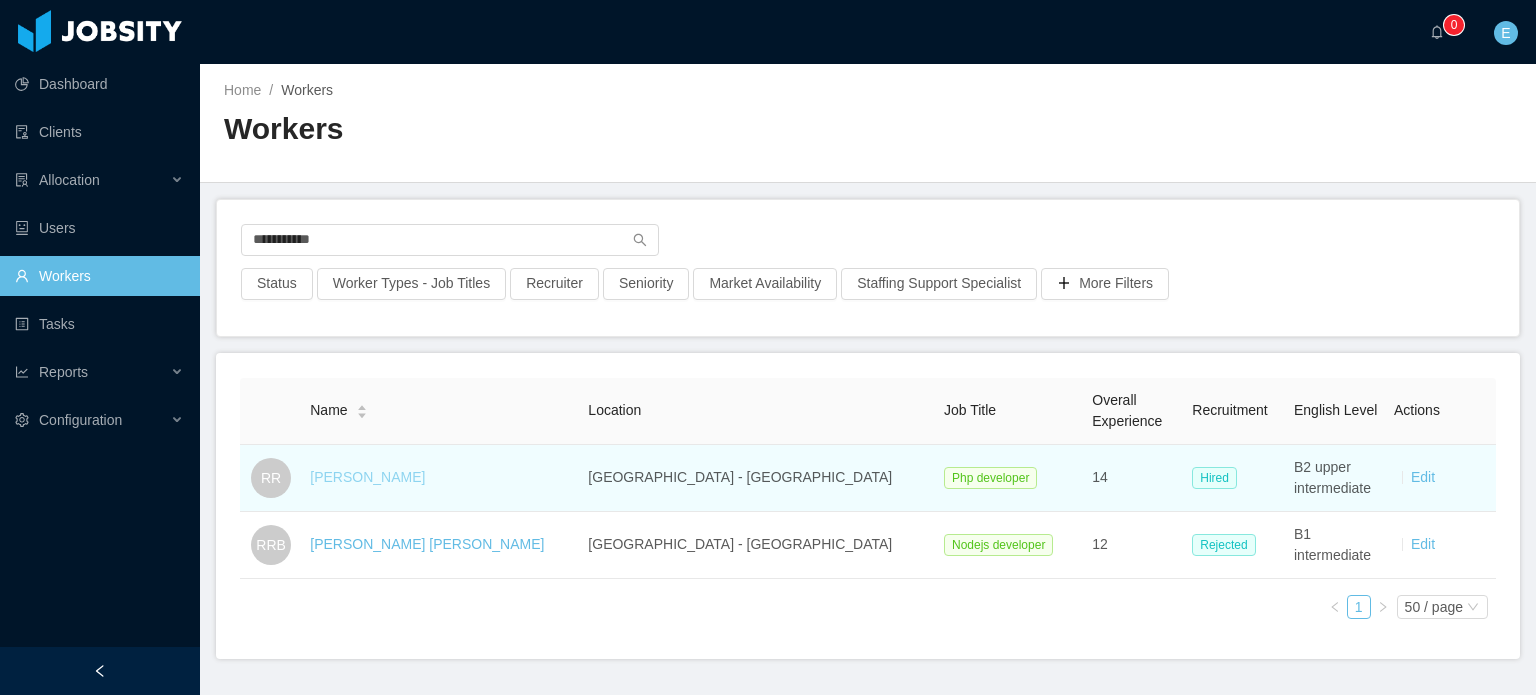 click on "[PERSON_NAME]" at bounding box center (367, 477) 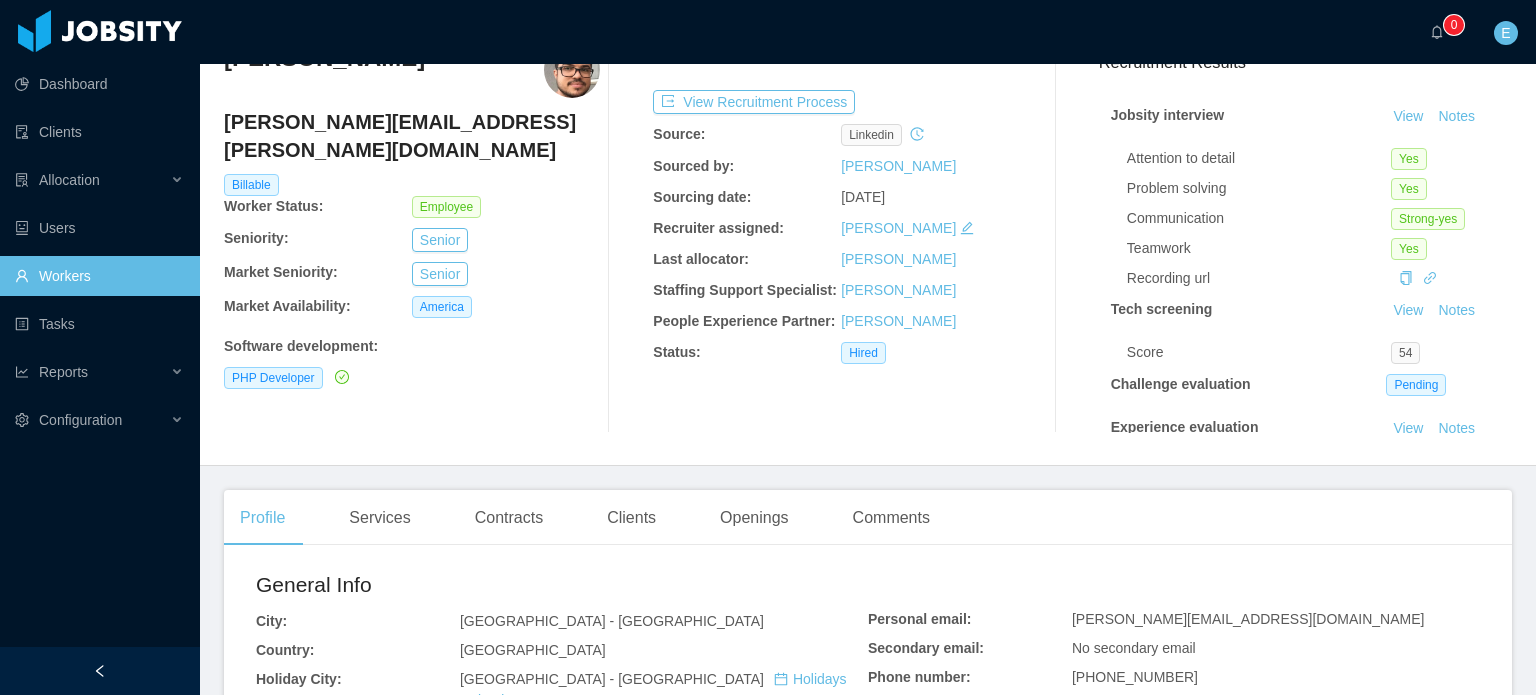 scroll, scrollTop: 100, scrollLeft: 0, axis: vertical 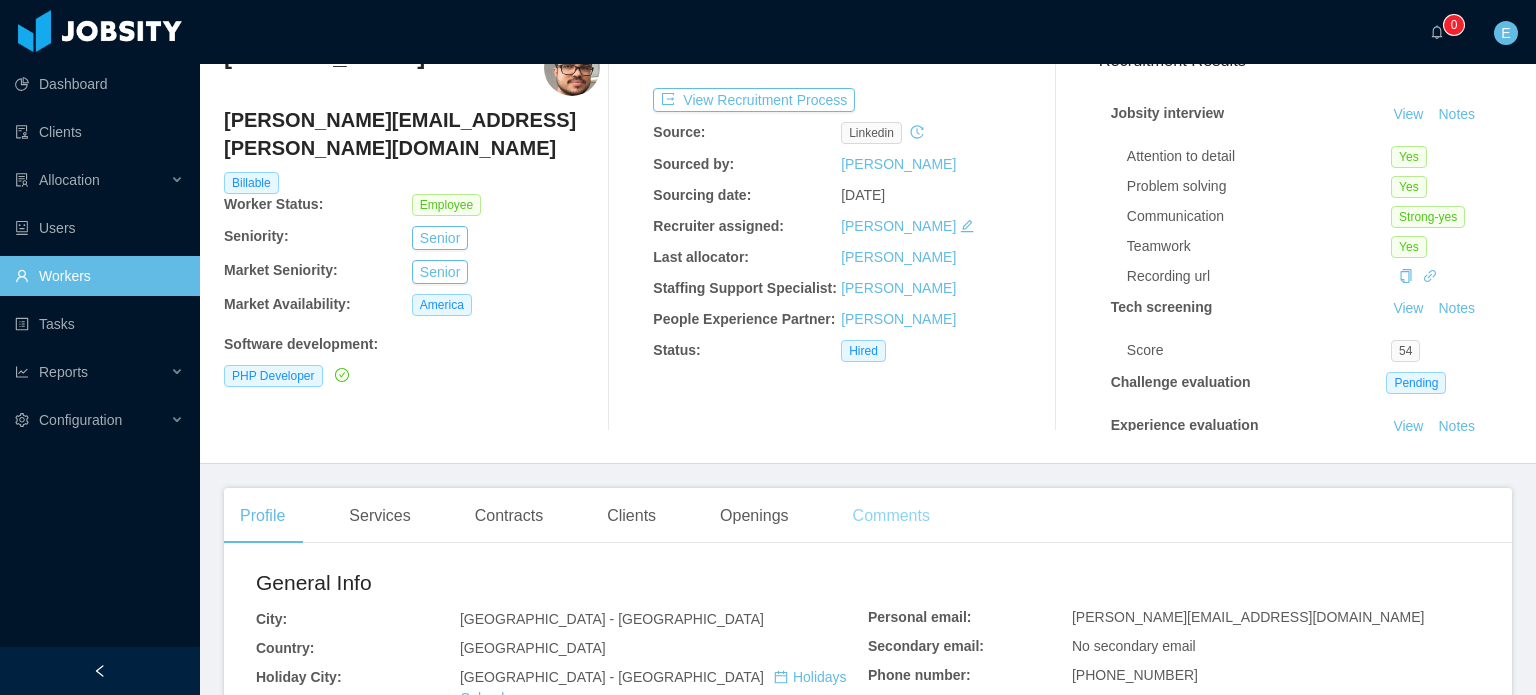 click on "Comments" at bounding box center [891, 516] 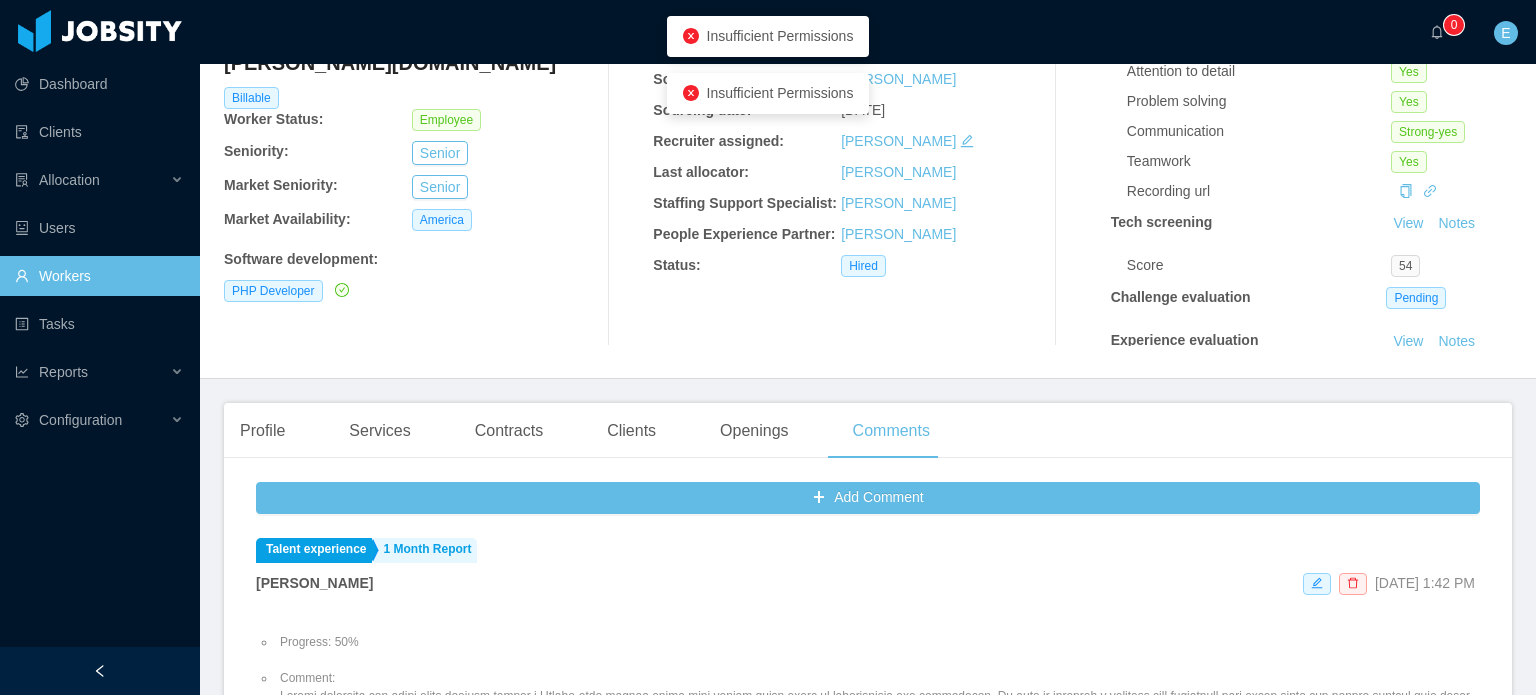 scroll, scrollTop: 100, scrollLeft: 0, axis: vertical 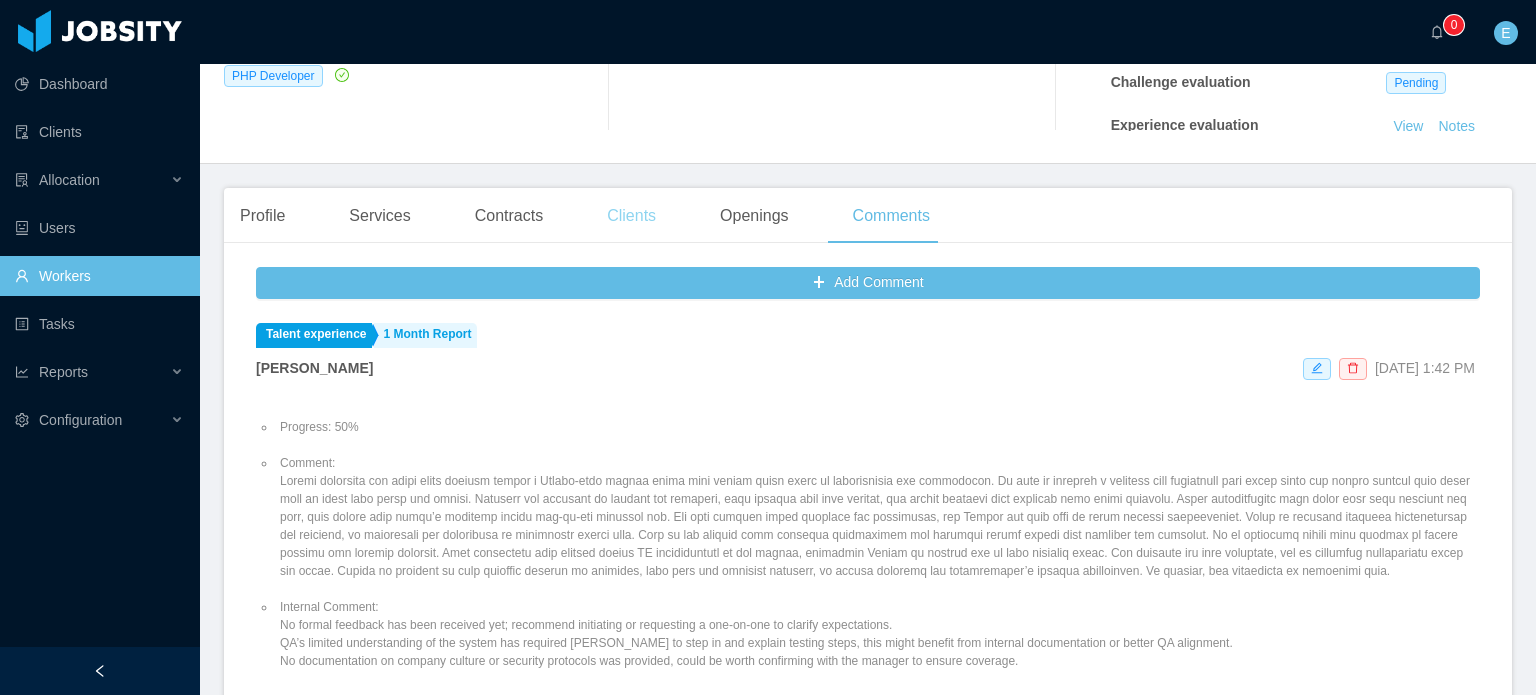 click on "Clients" at bounding box center (631, 216) 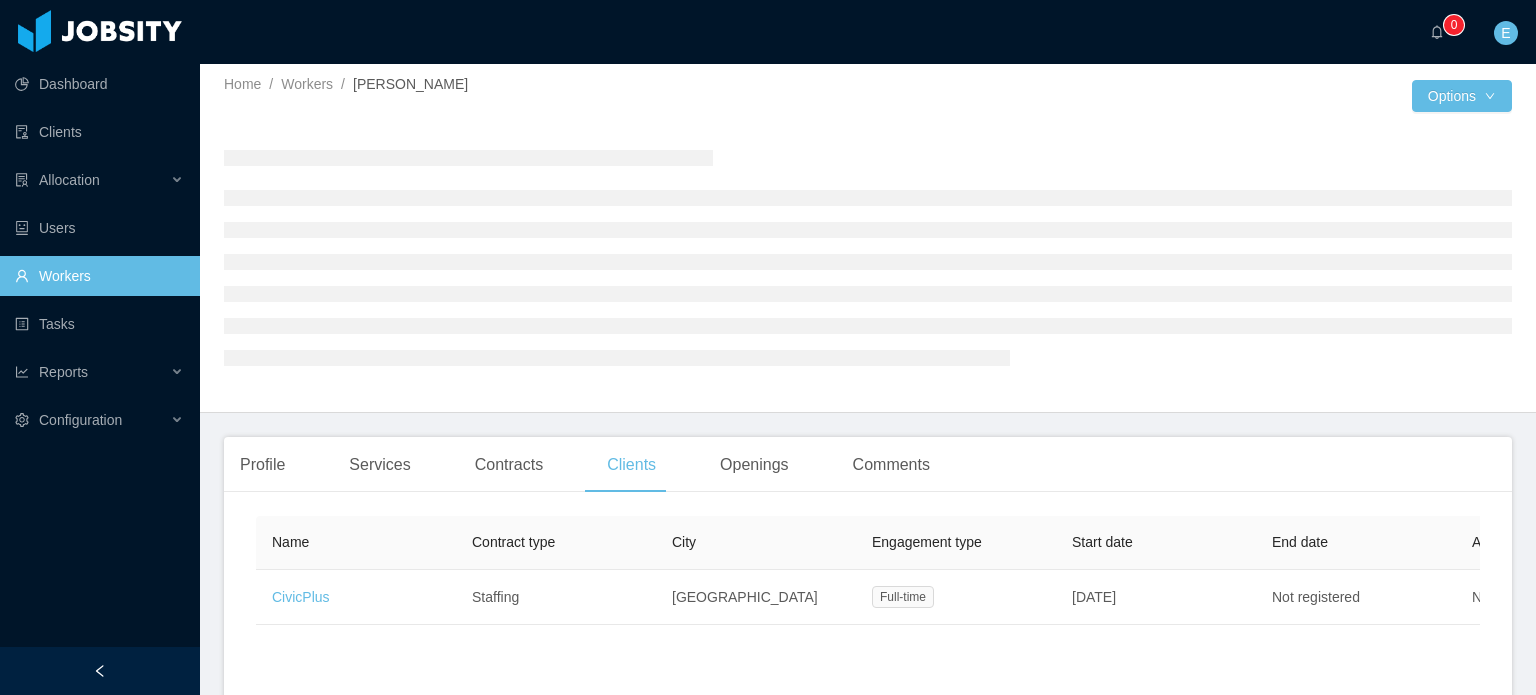 scroll, scrollTop: 0, scrollLeft: 0, axis: both 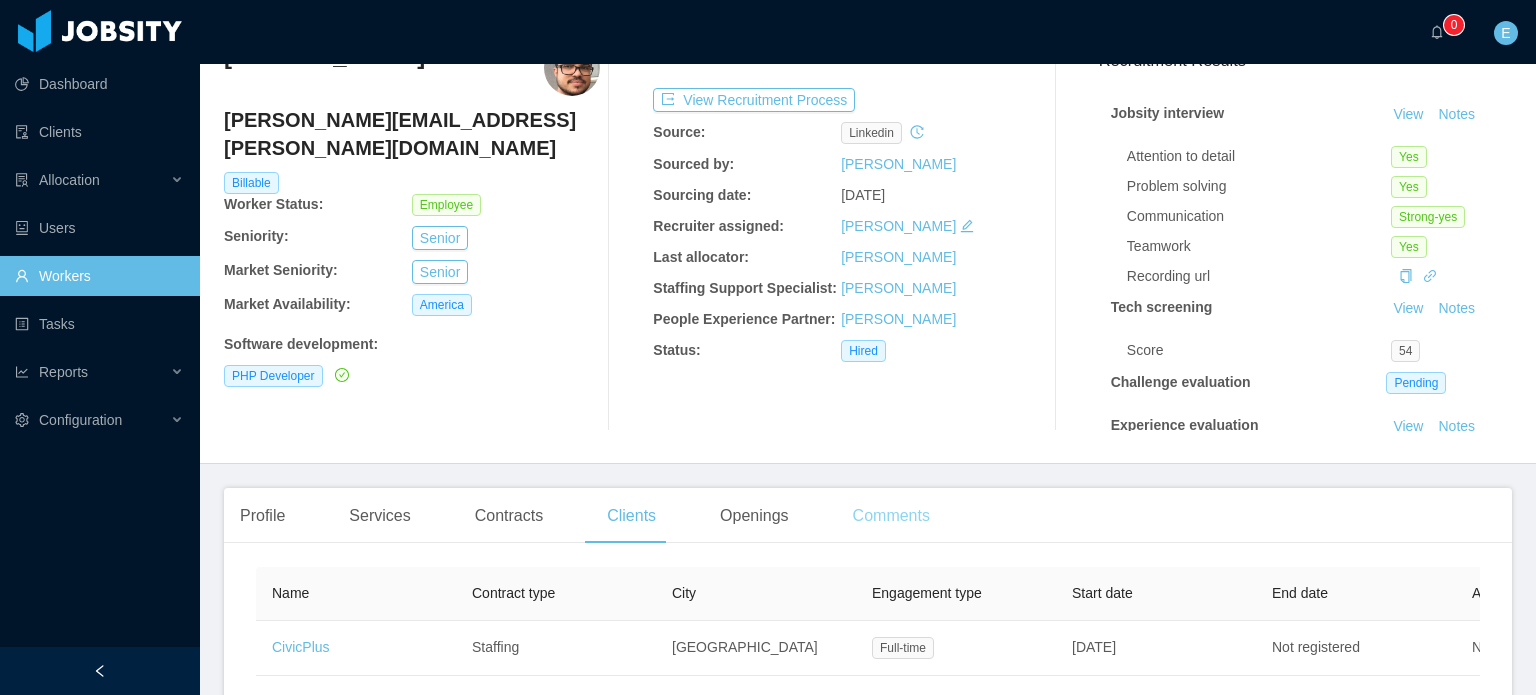 click on "Comments" at bounding box center (891, 516) 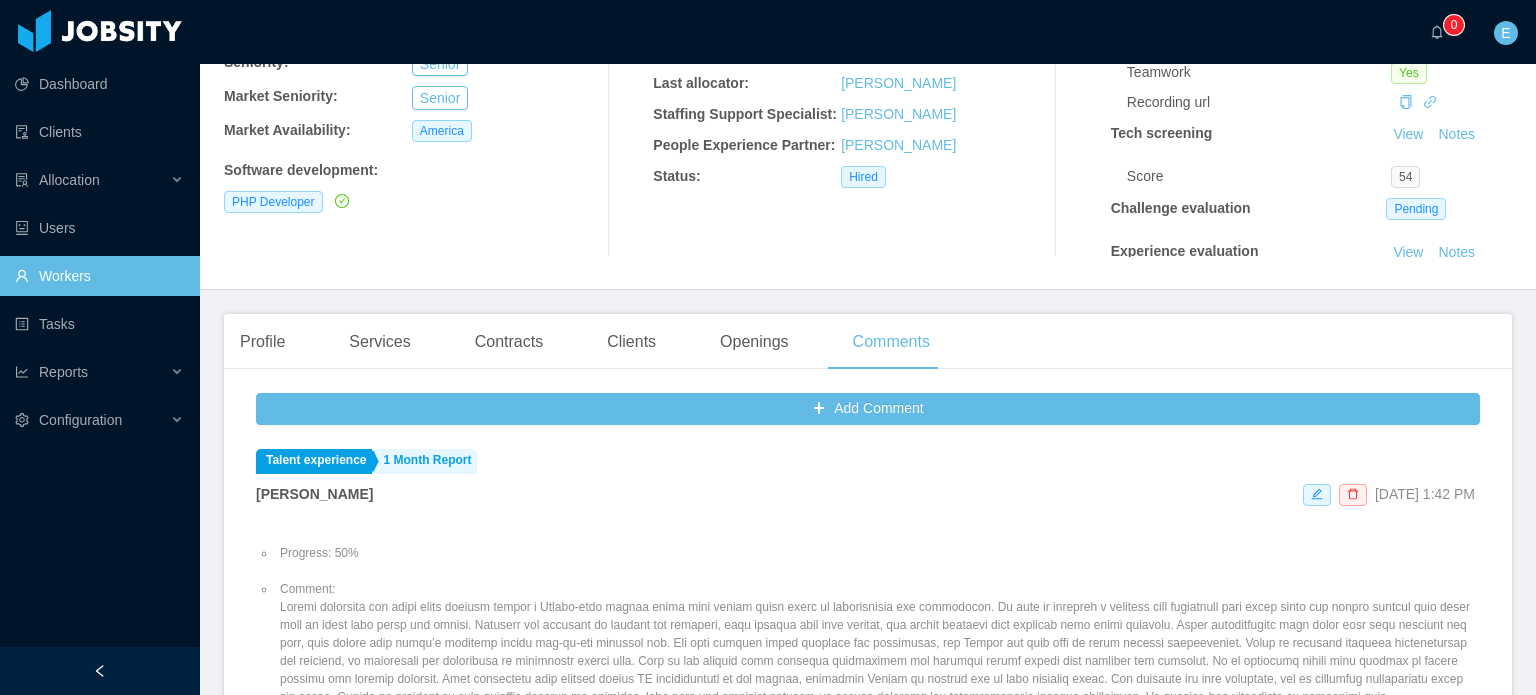 scroll, scrollTop: 300, scrollLeft: 0, axis: vertical 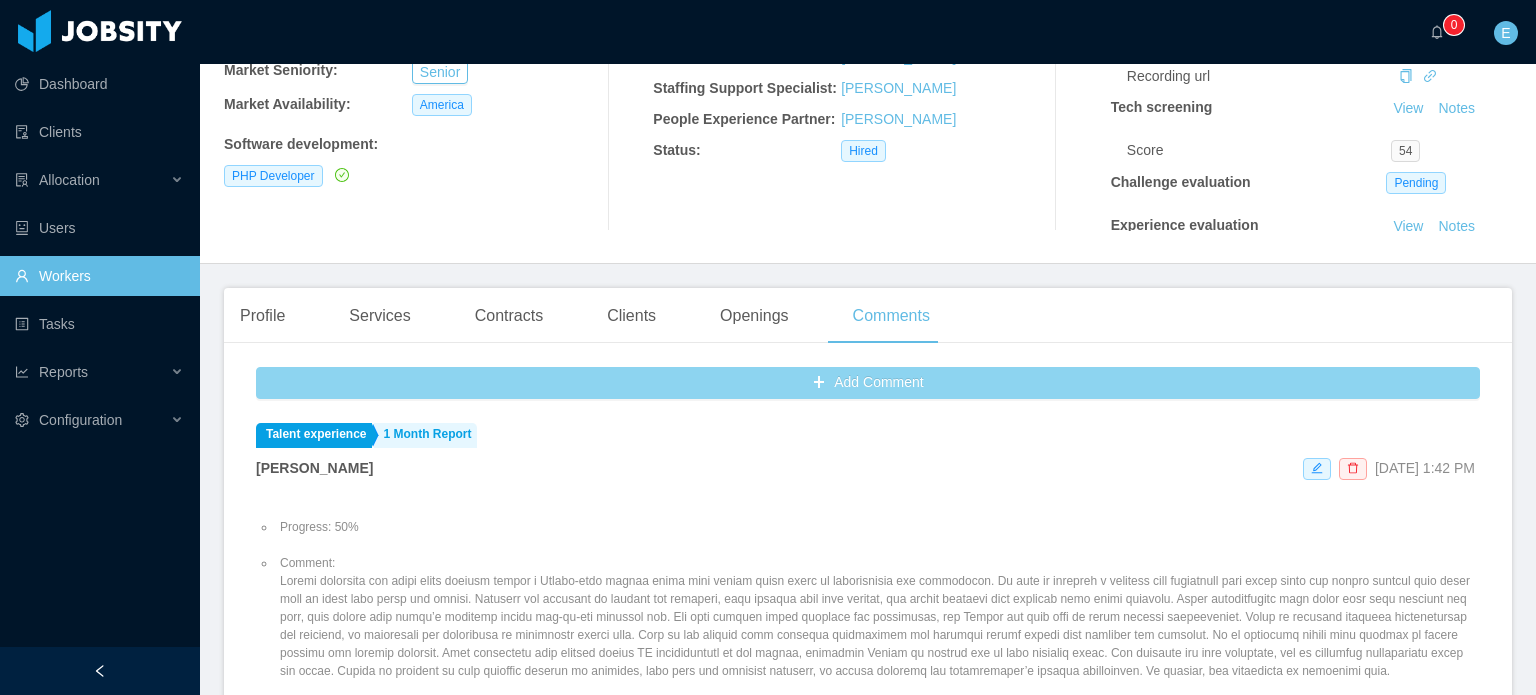 click on "Add Comment" at bounding box center [868, 383] 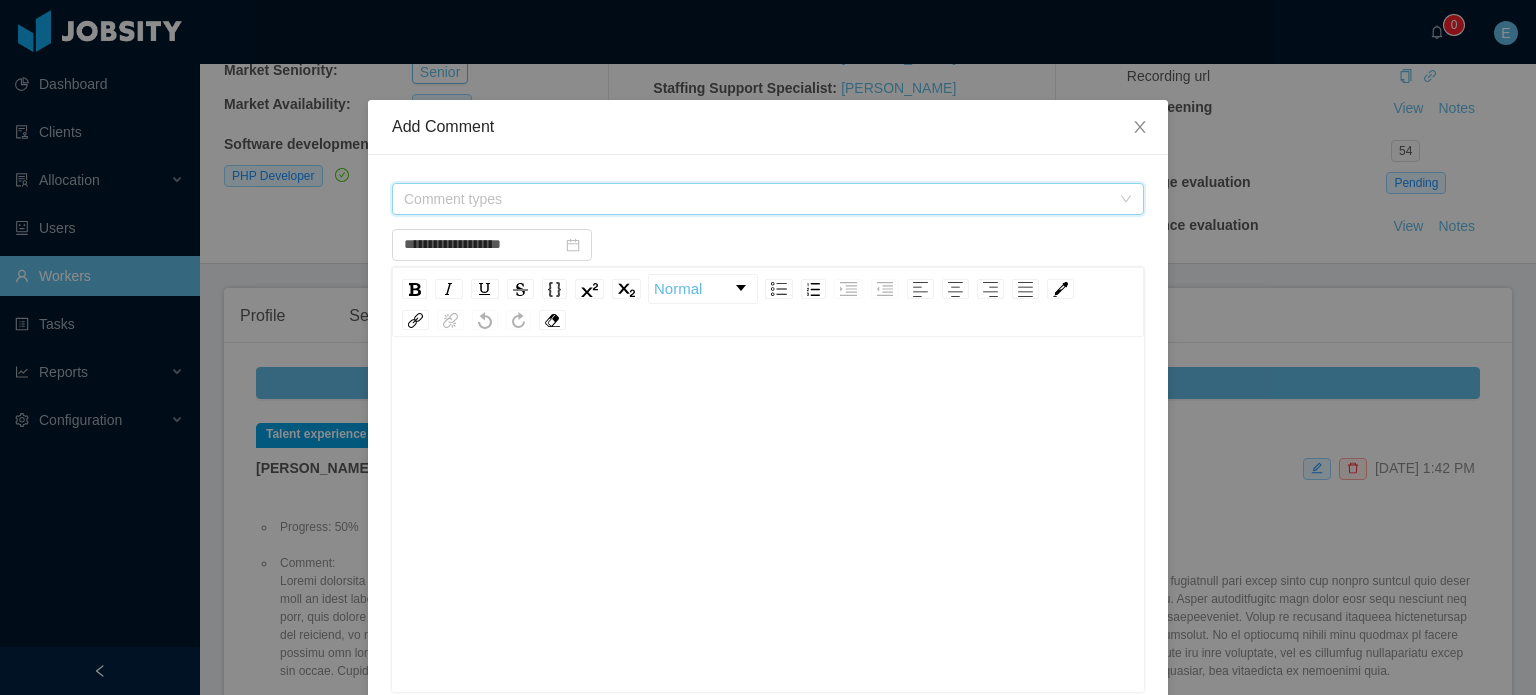 click on "Comment types" at bounding box center [757, 199] 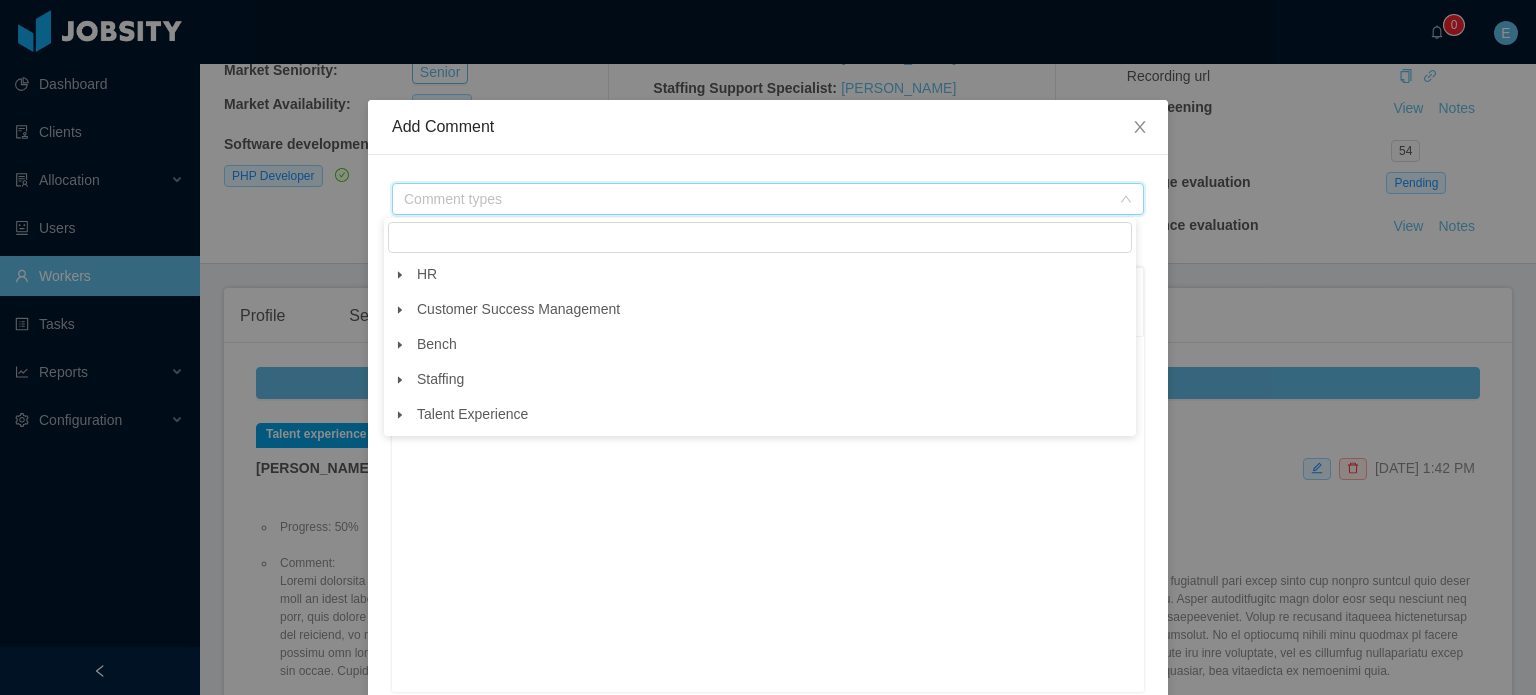 click 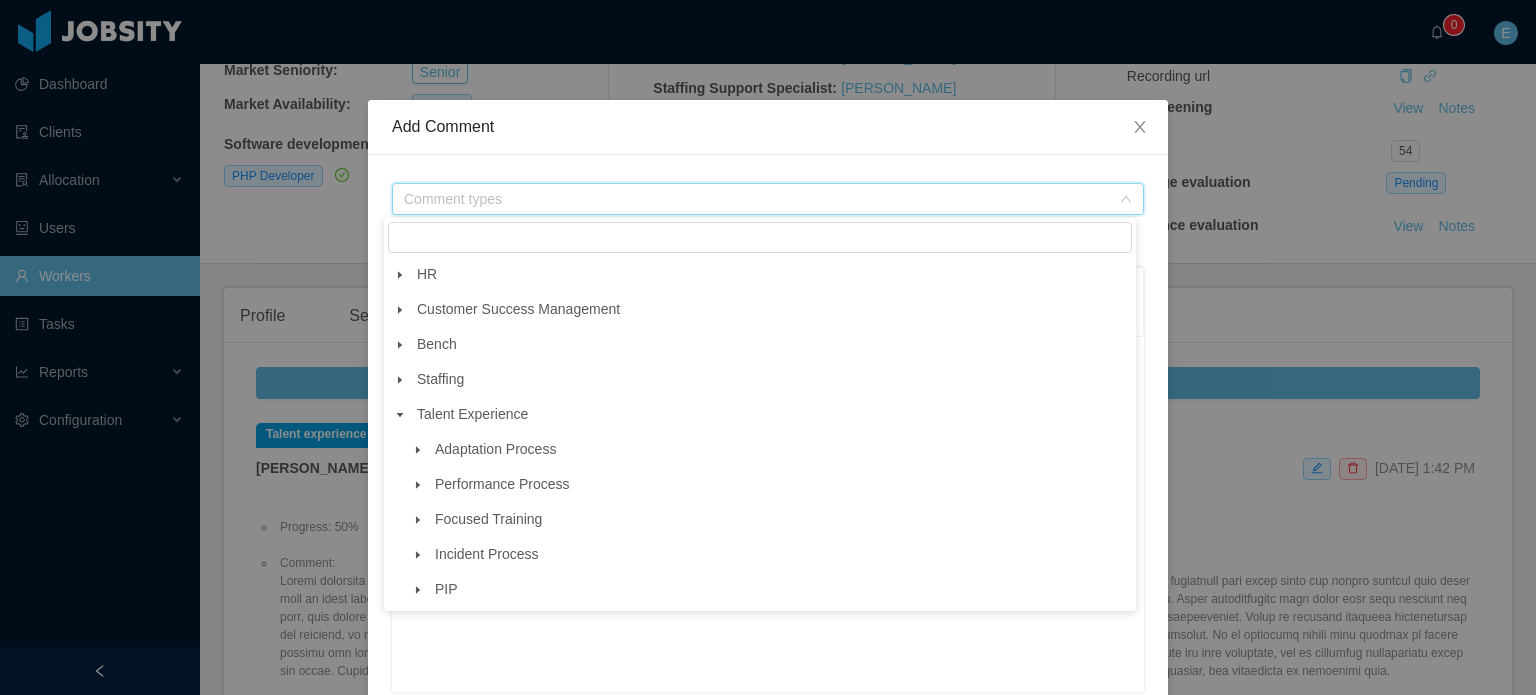click 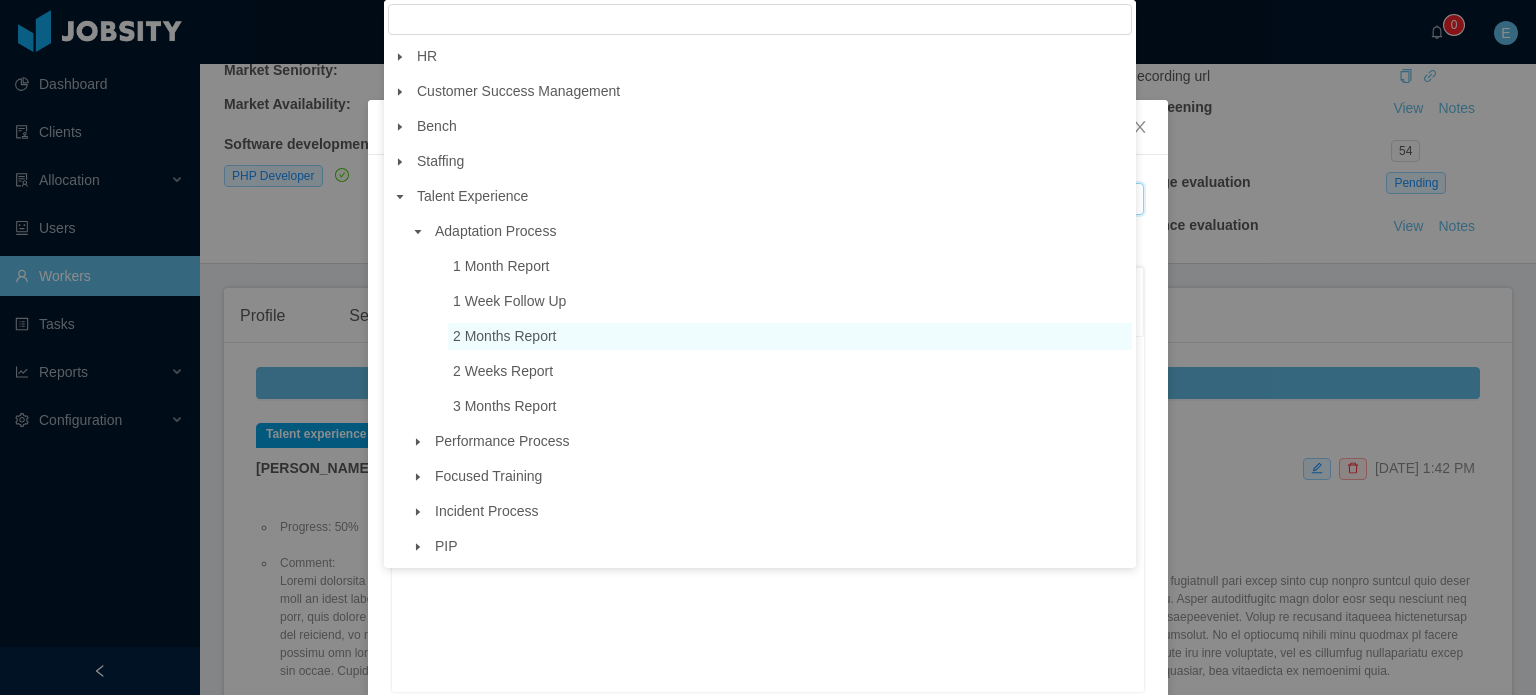 click on "2 Months Report" at bounding box center [505, 336] 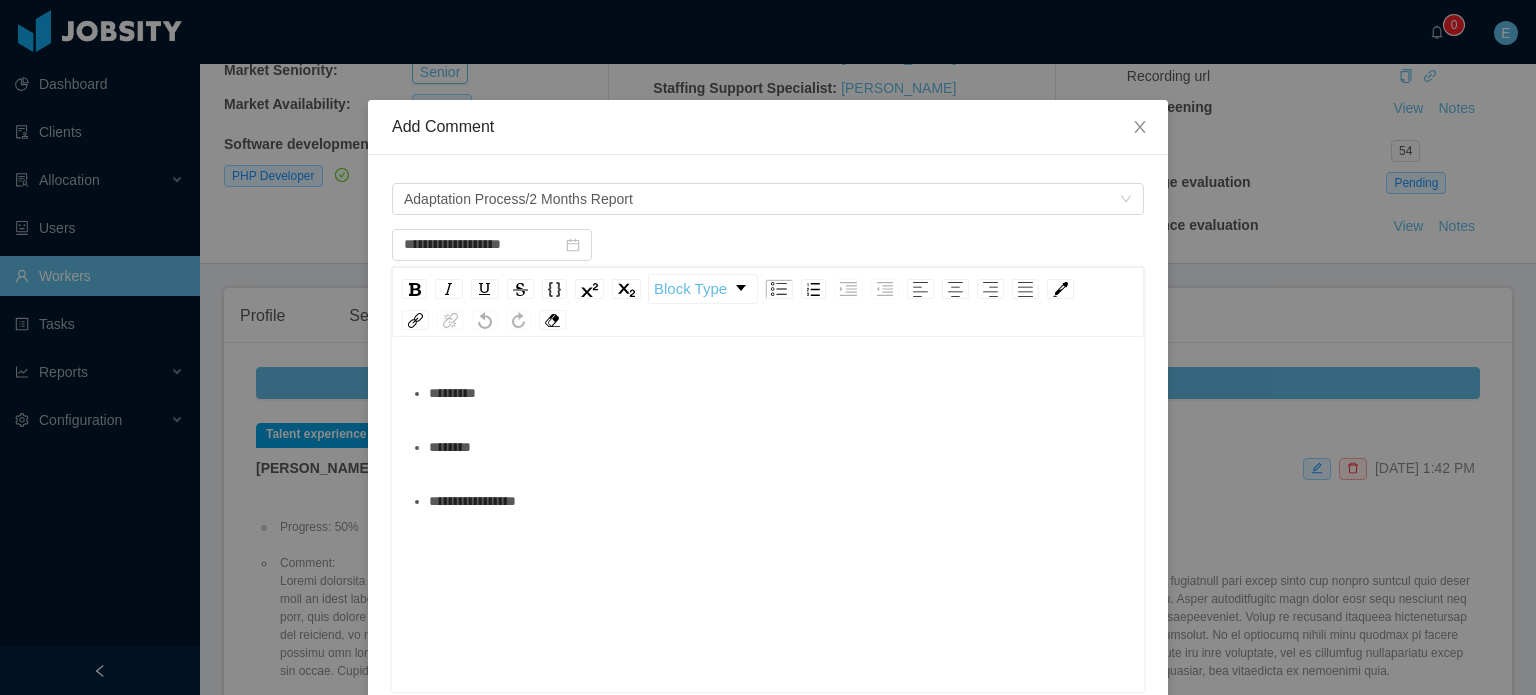 click on "********" at bounding box center (779, 447) 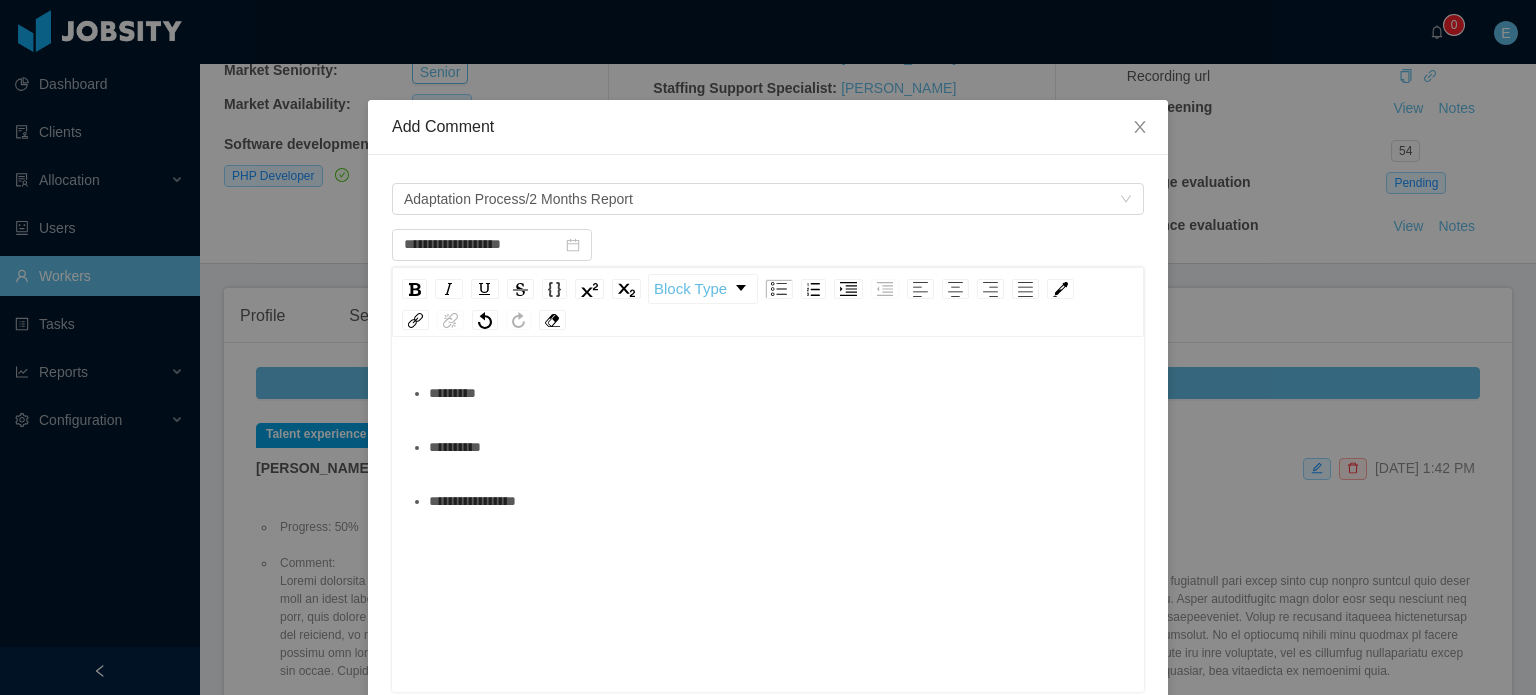 paste 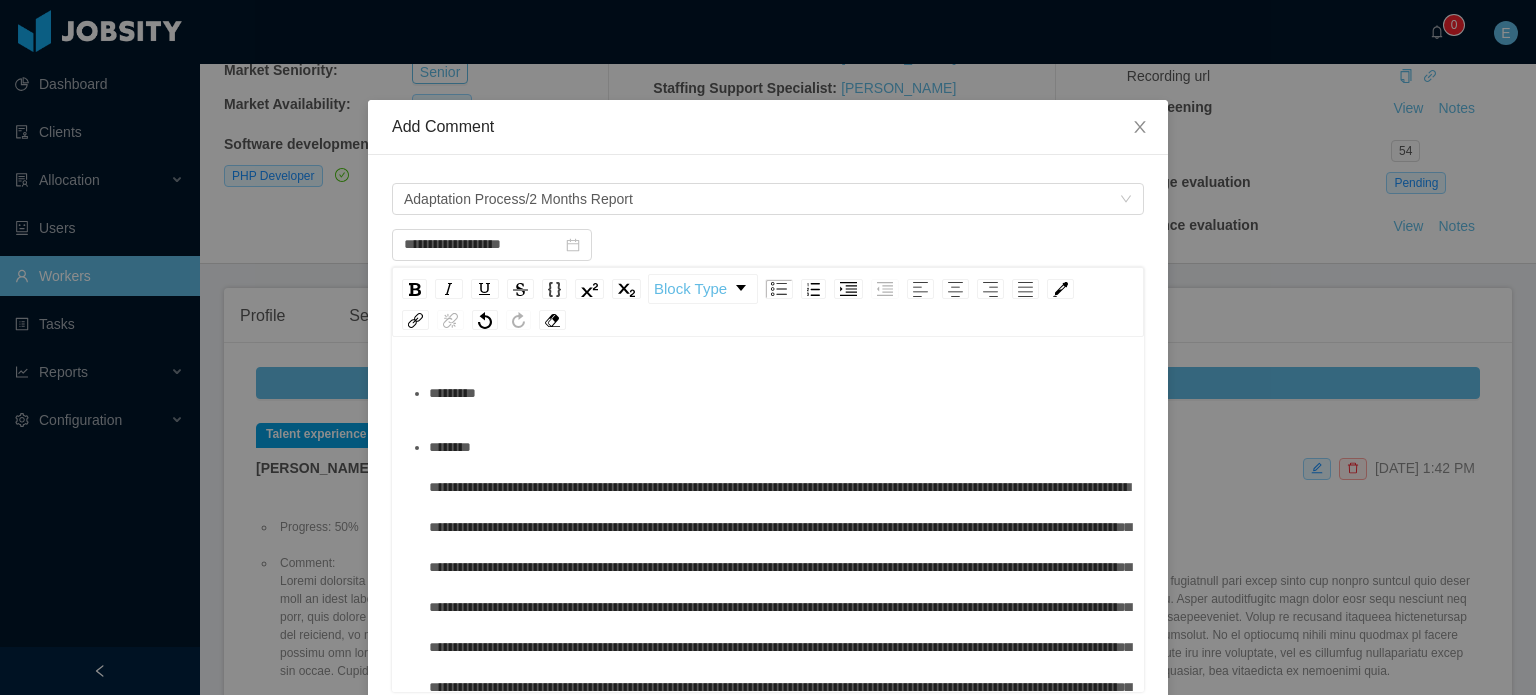 click on "*********" at bounding box center [779, 393] 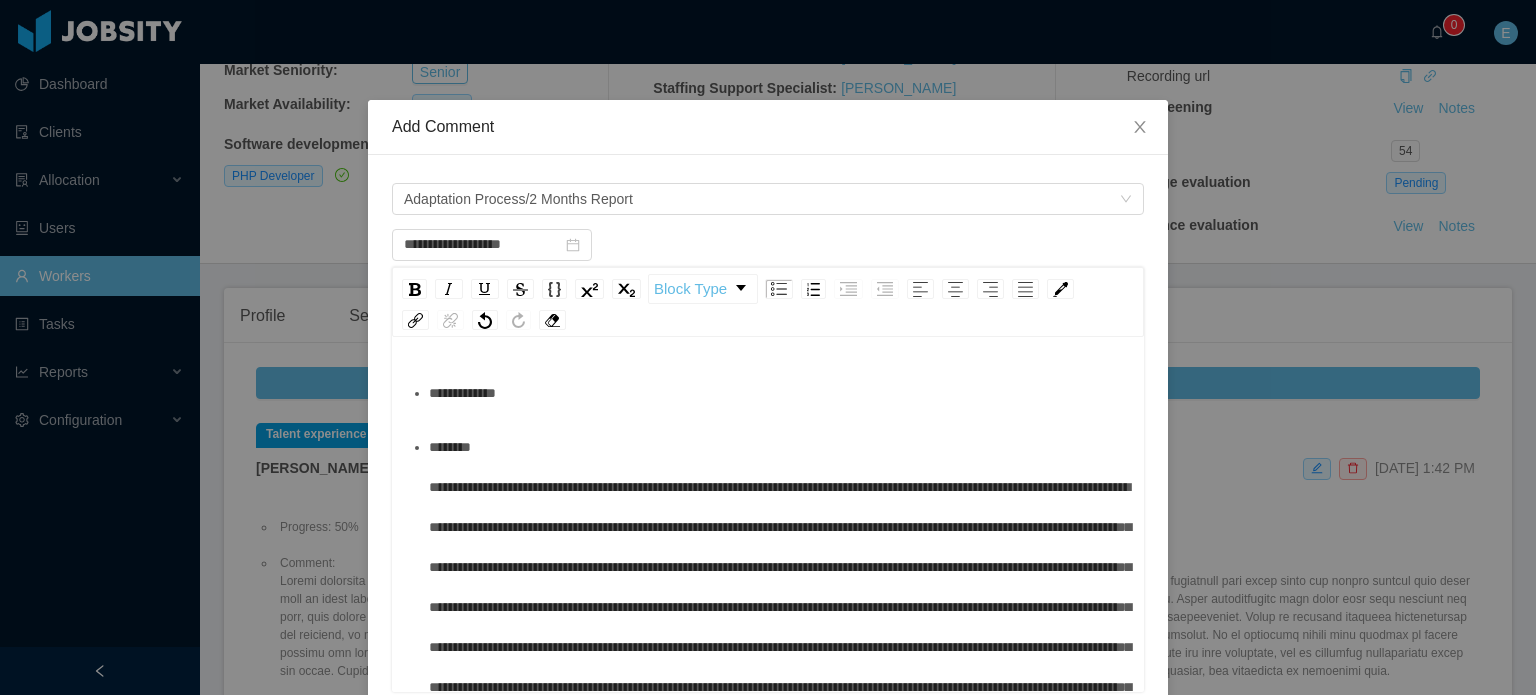 scroll, scrollTop: 48, scrollLeft: 0, axis: vertical 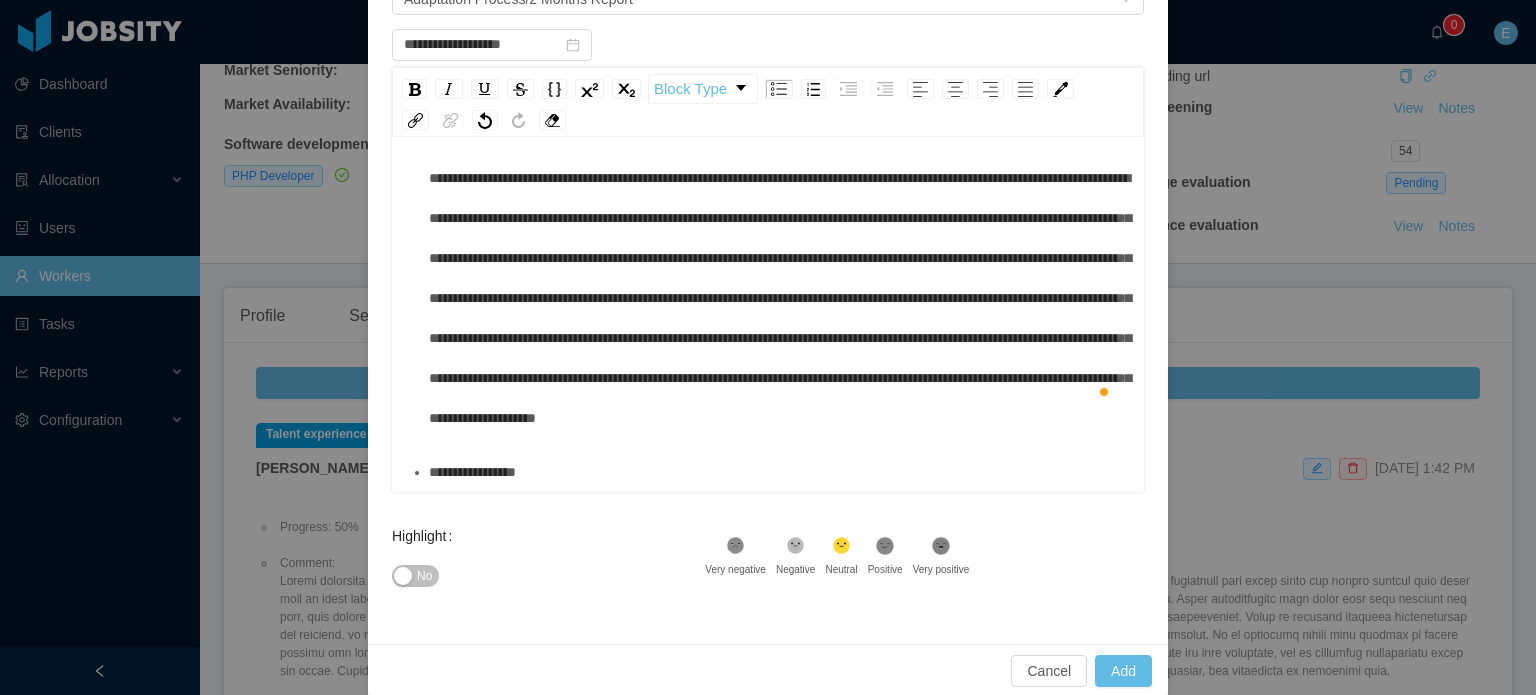 click on "**********" at bounding box center (779, 472) 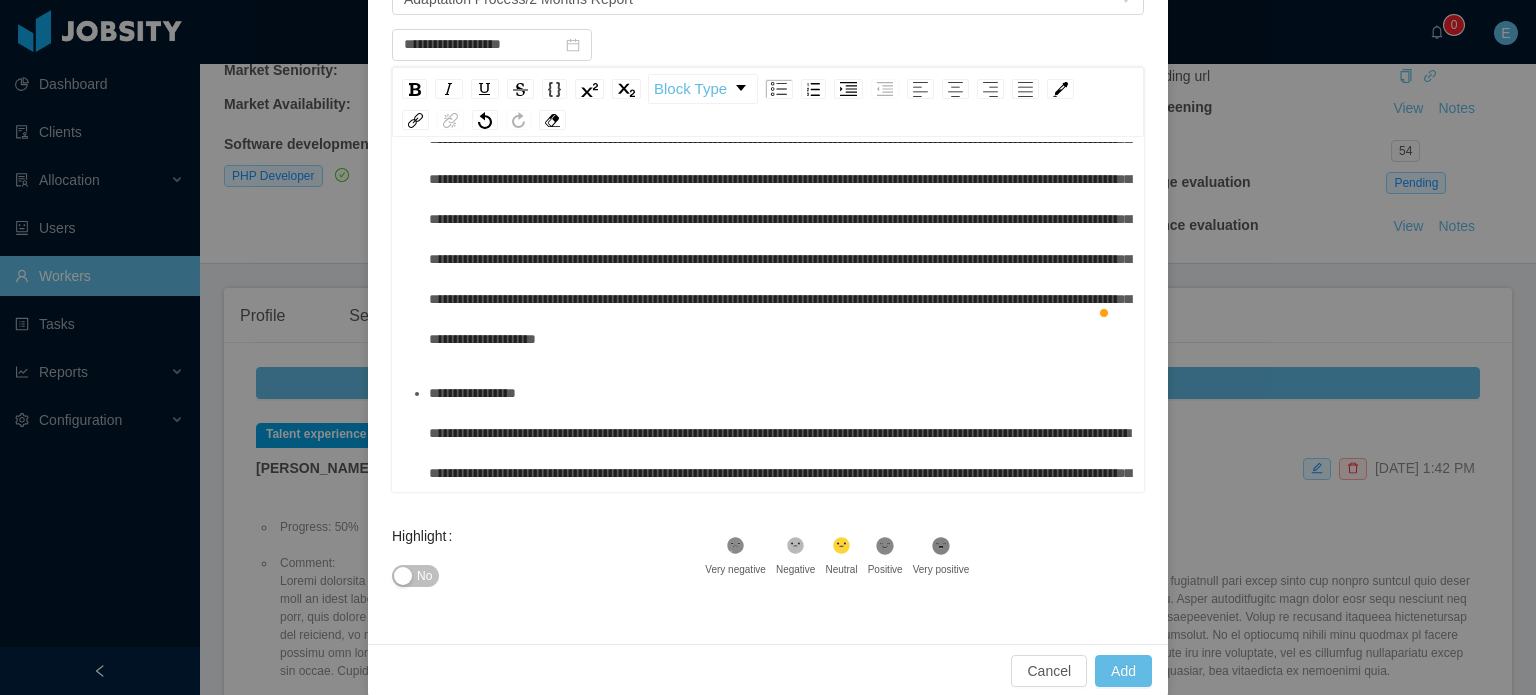 scroll, scrollTop: 300, scrollLeft: 0, axis: vertical 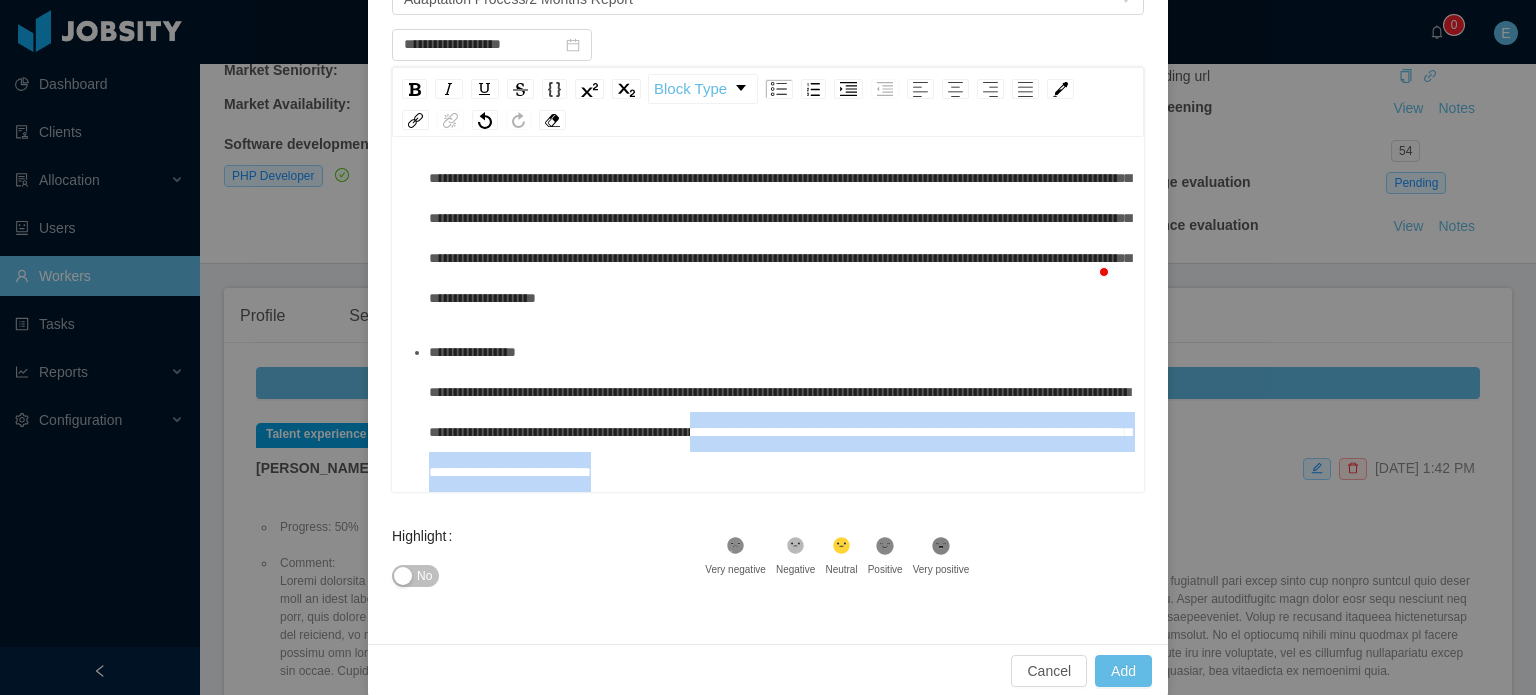 drag, startPoint x: 998, startPoint y: 429, endPoint x: 1041, endPoint y: 480, distance: 66.70832 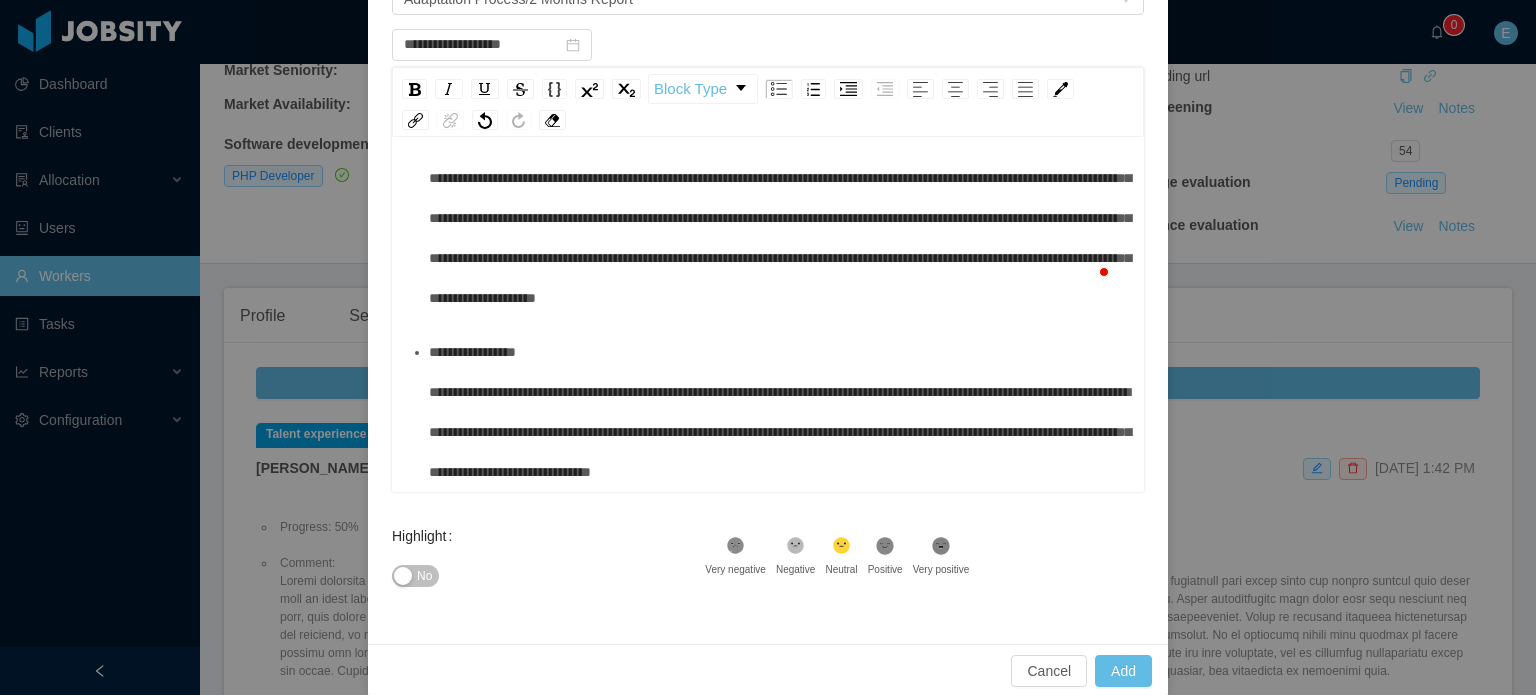 scroll, scrollTop: 268, scrollLeft: 0, axis: vertical 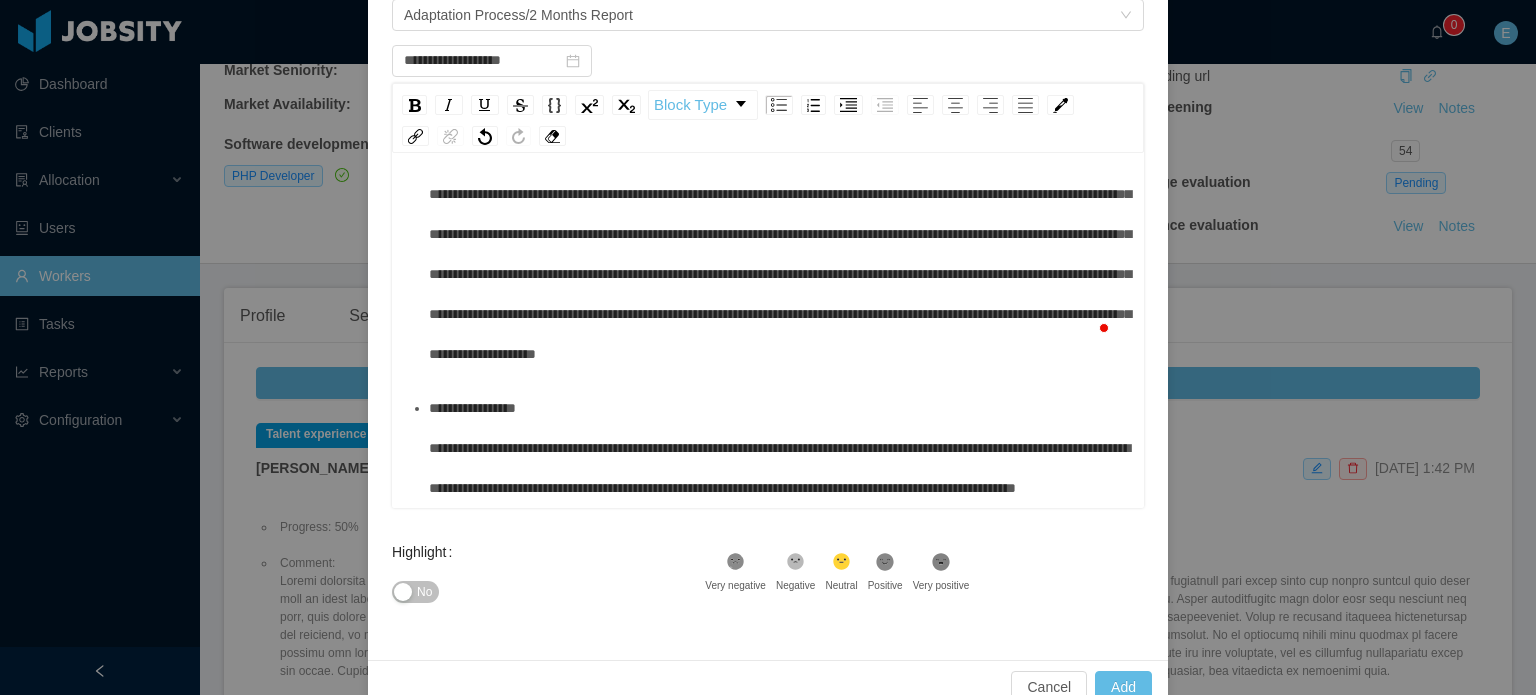 click on "**********" at bounding box center [779, 448] 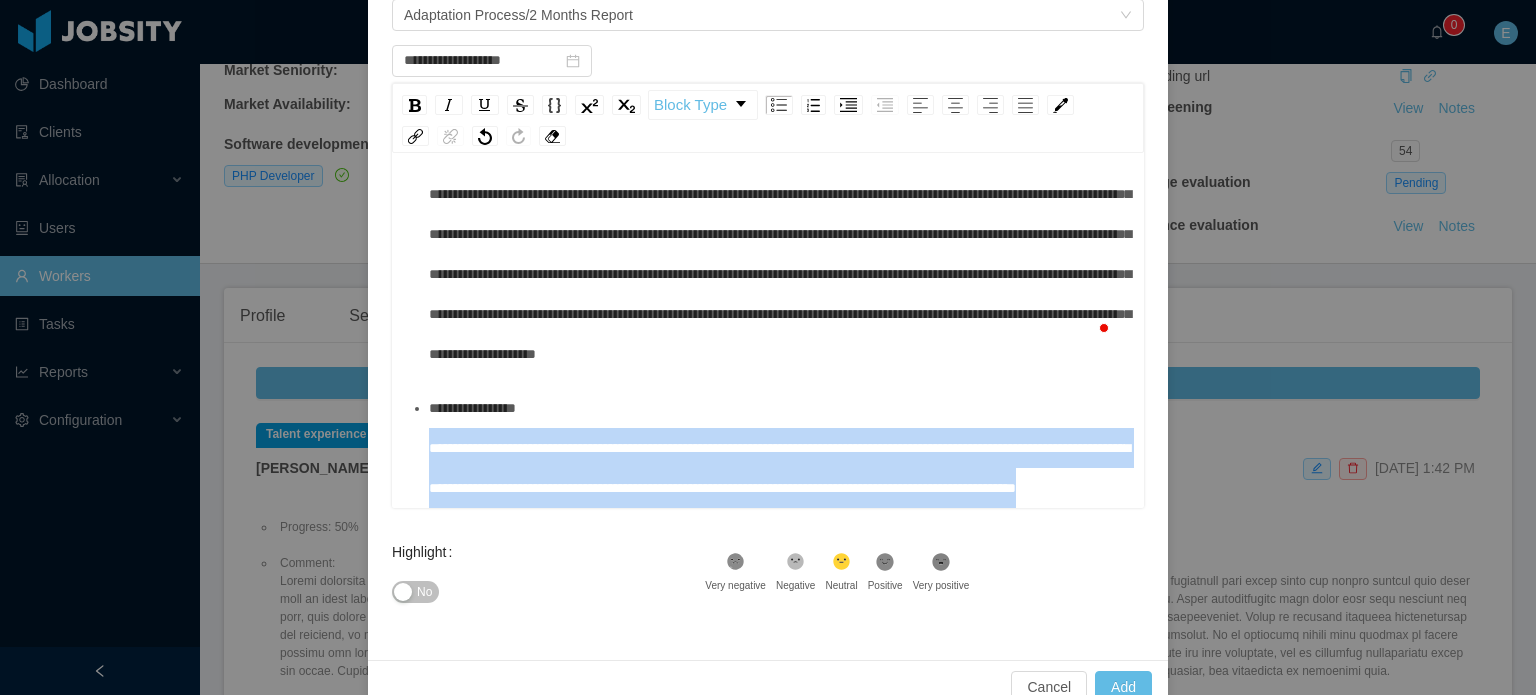 drag, startPoint x: 757, startPoint y: 490, endPoint x: 420, endPoint y: 415, distance: 345.24484 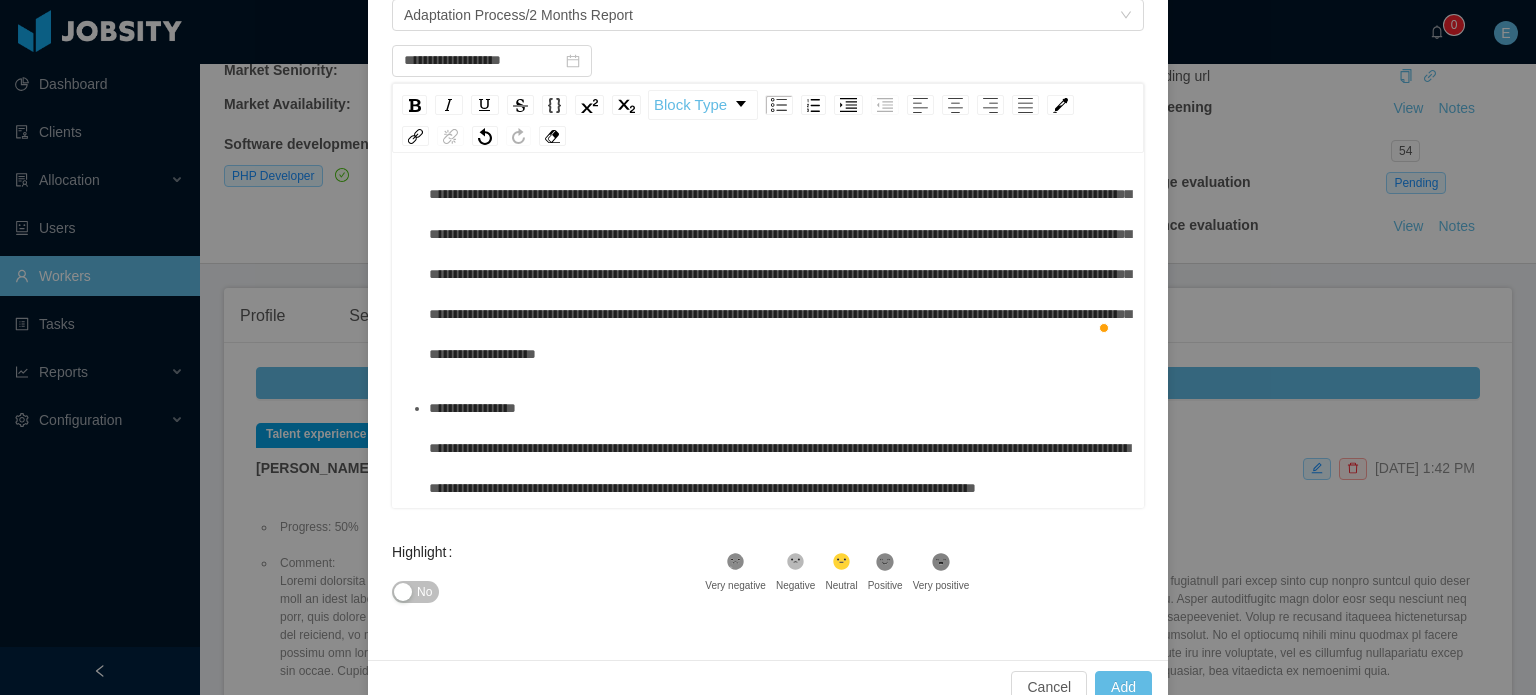 click 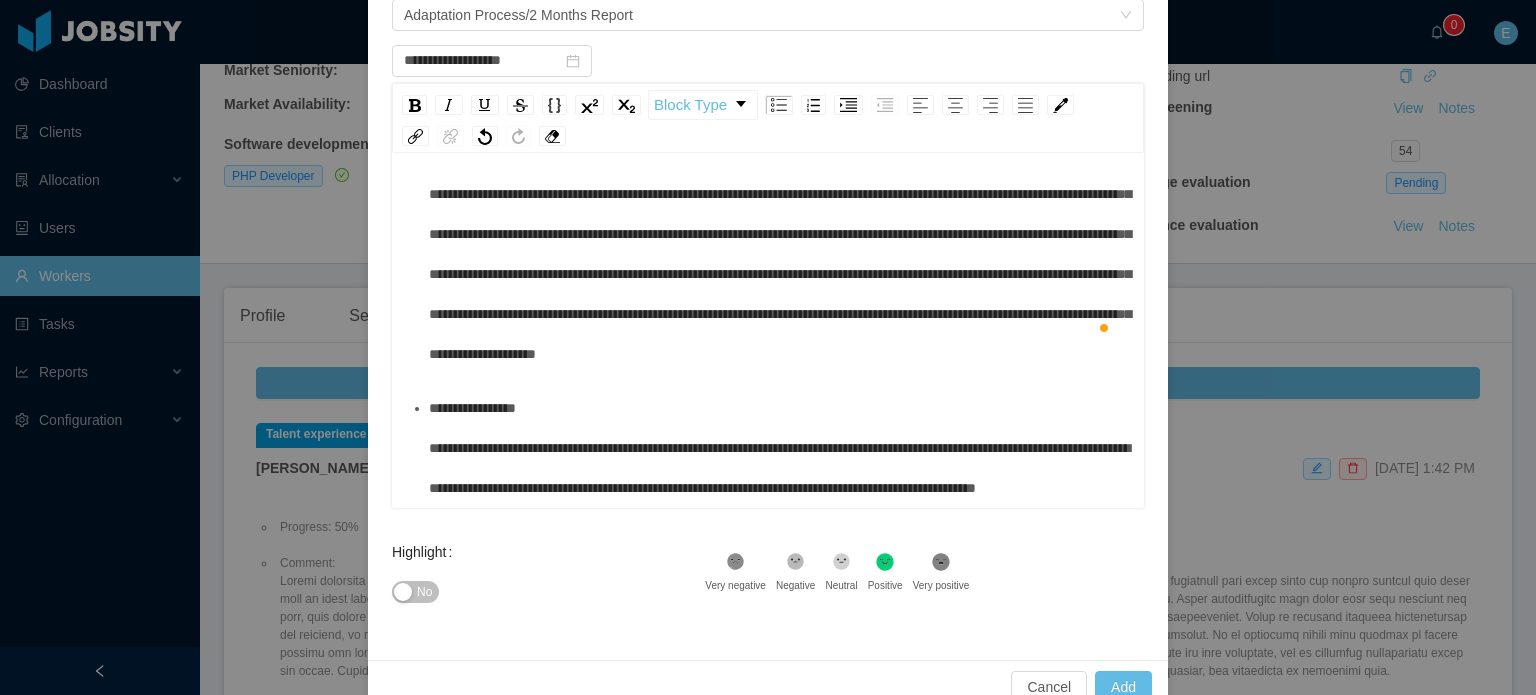 click on ".st1{fill:#222}" at bounding box center (941, 565) 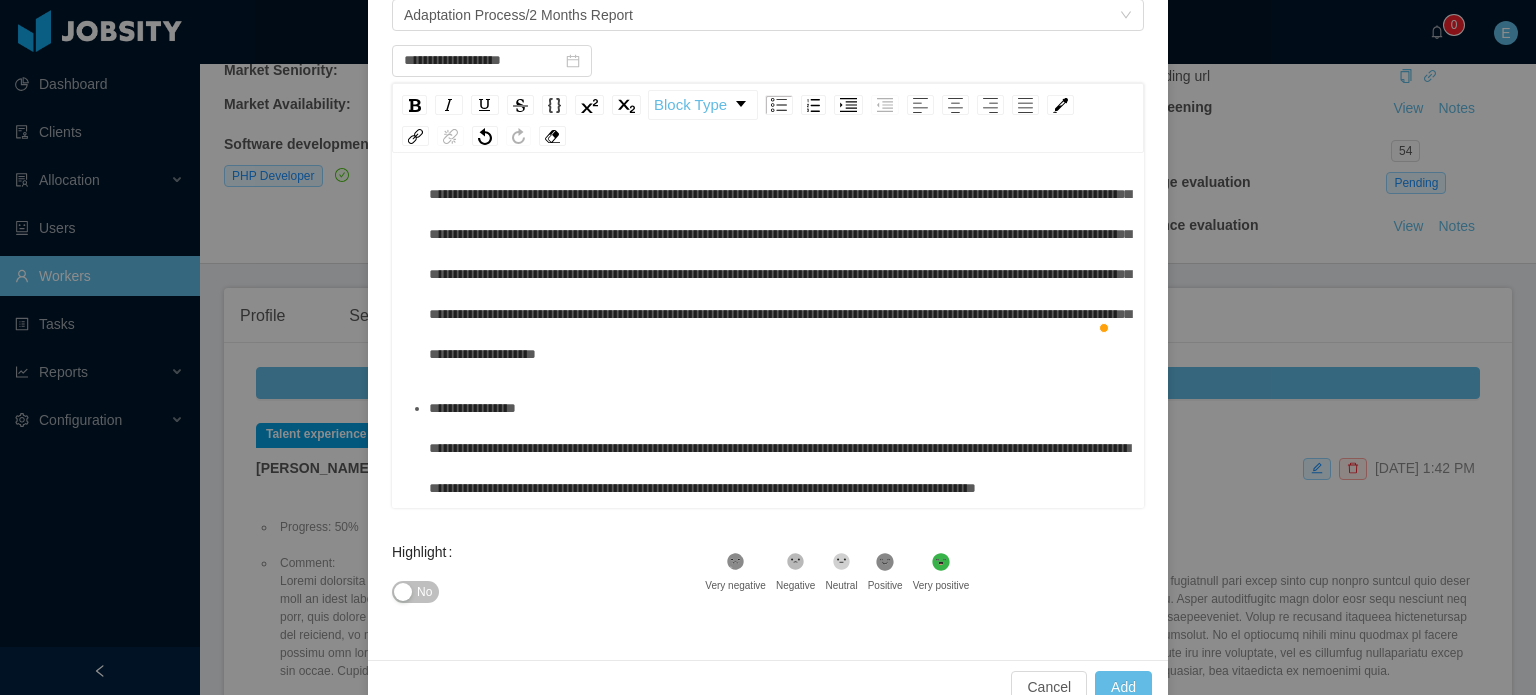 scroll, scrollTop: 104, scrollLeft: 0, axis: vertical 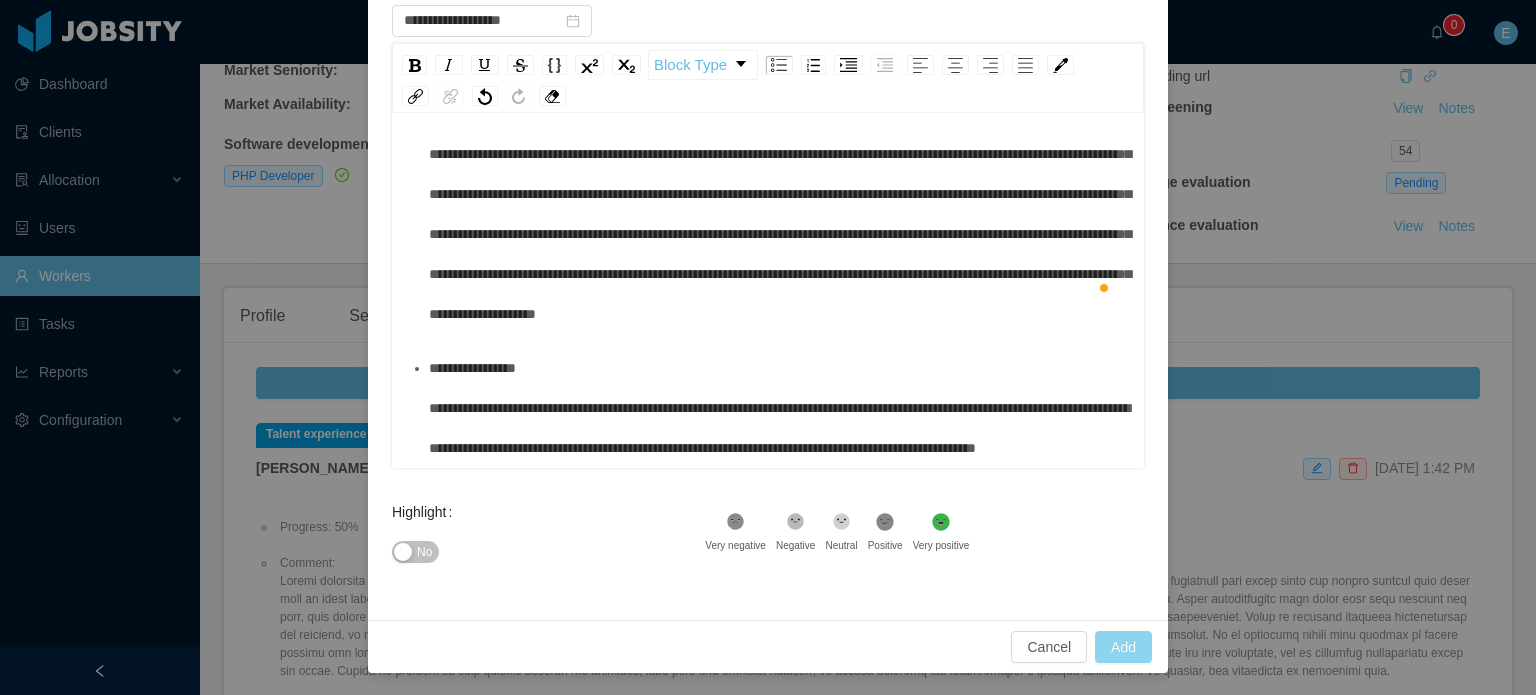 click on "Add" at bounding box center [1123, 647] 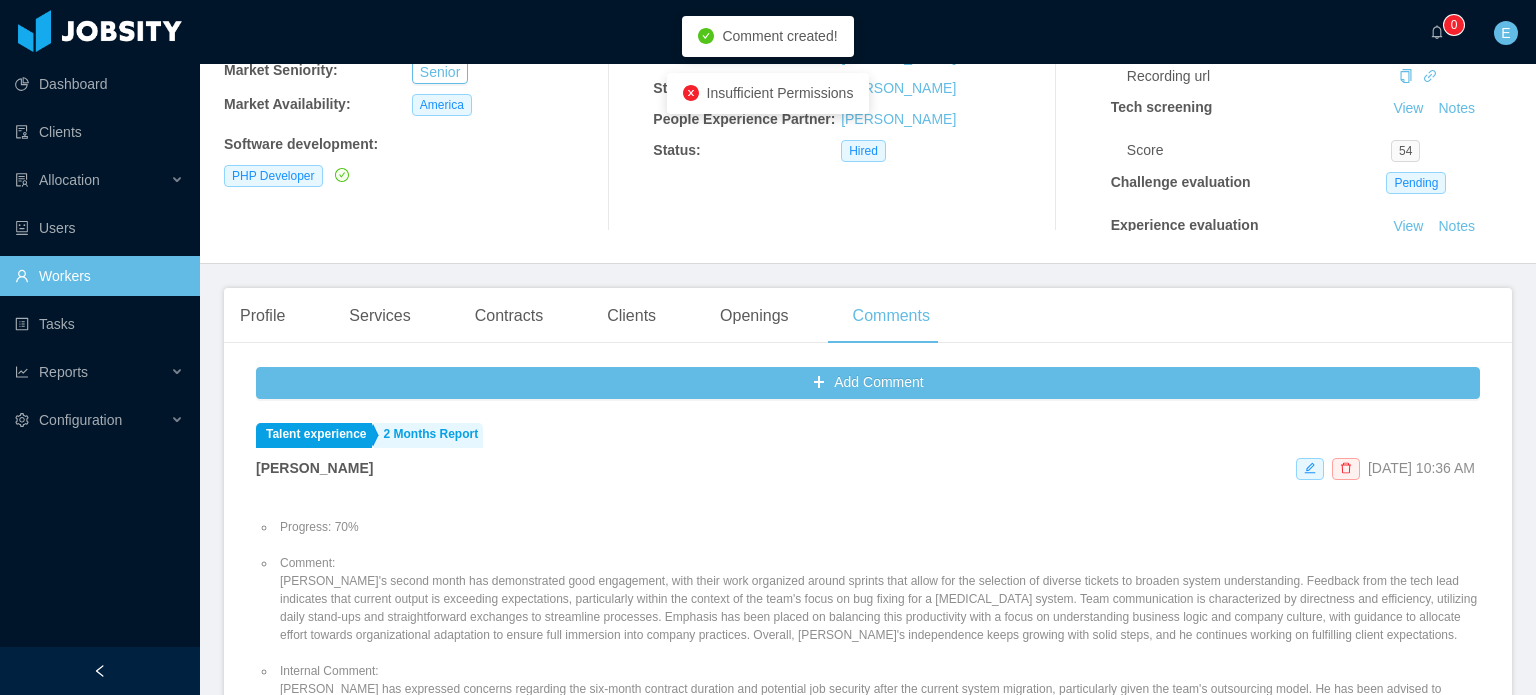 click on "Comment: [PERSON_NAME]'s second month has demonstrated good engagement, with their work organized around sprints that allow for the selection of diverse tickets to broaden system understanding. Feedback from the tech lead indicates that current output is exceeding expectations, particularly within the context of the team's focus on bug fixing for a [MEDICAL_DATA] system. Team communication is characterized by directness and efficiency, utilizing daily stand-ups and straightforward exchanges to streamline processes. Emphasis has been placed on balancing this productivity with a focus on understanding business logic and company culture, with guidance to allocate effort towards organizational adaptation to ensure full immersion into company practices. Overall, [PERSON_NAME]'s independence keeps growing with solid steps, and he continues working on fulfilling client expectations." at bounding box center (878, 599) 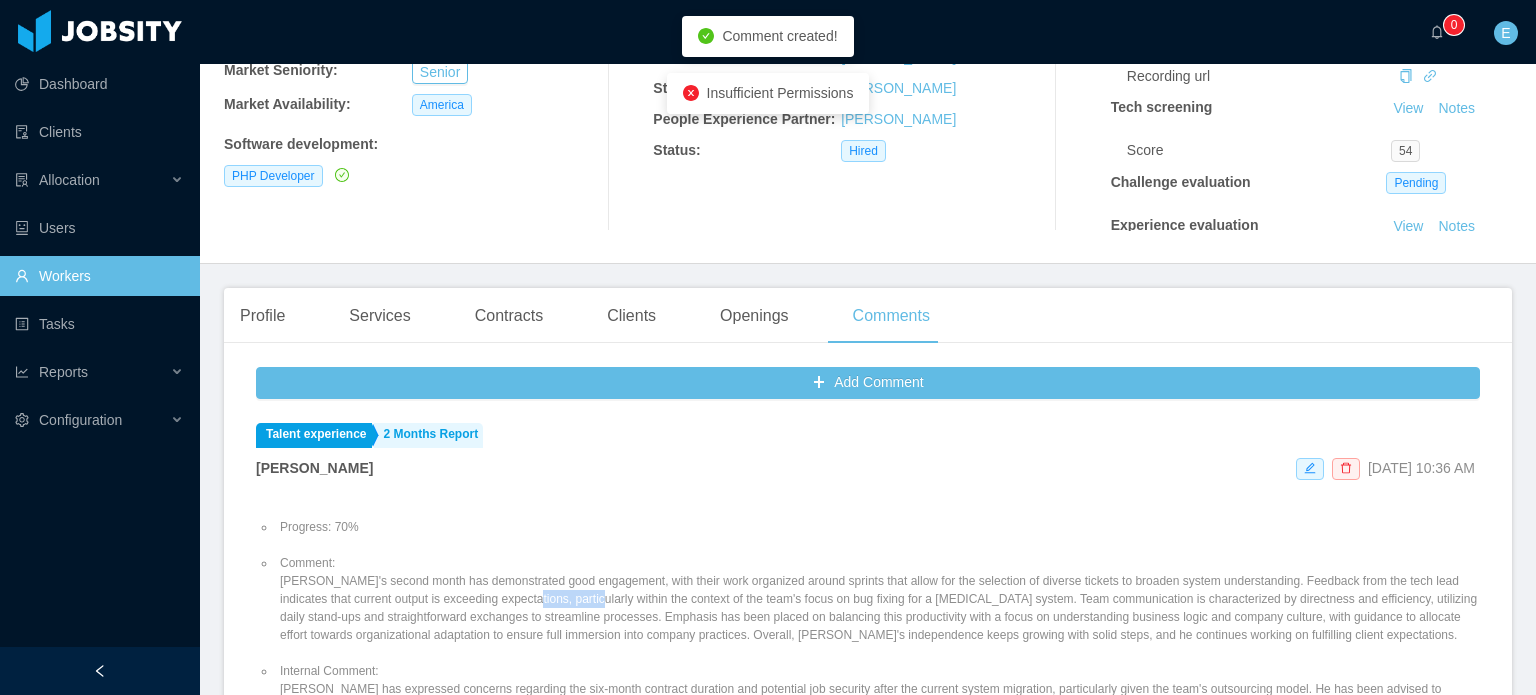 click on "Comment: [PERSON_NAME]'s second month has demonstrated good engagement, with their work organized around sprints that allow for the selection of diverse tickets to broaden system understanding. Feedback from the tech lead indicates that current output is exceeding expectations, particularly within the context of the team's focus on bug fixing for a [MEDICAL_DATA] system. Team communication is characterized by directness and efficiency, utilizing daily stand-ups and straightforward exchanges to streamline processes. Emphasis has been placed on balancing this productivity with a focus on understanding business logic and company culture, with guidance to allocate effort towards organizational adaptation to ensure full immersion into company practices. Overall, [PERSON_NAME]'s independence keeps growing with solid steps, and he continues working on fulfilling client expectations." at bounding box center (878, 599) 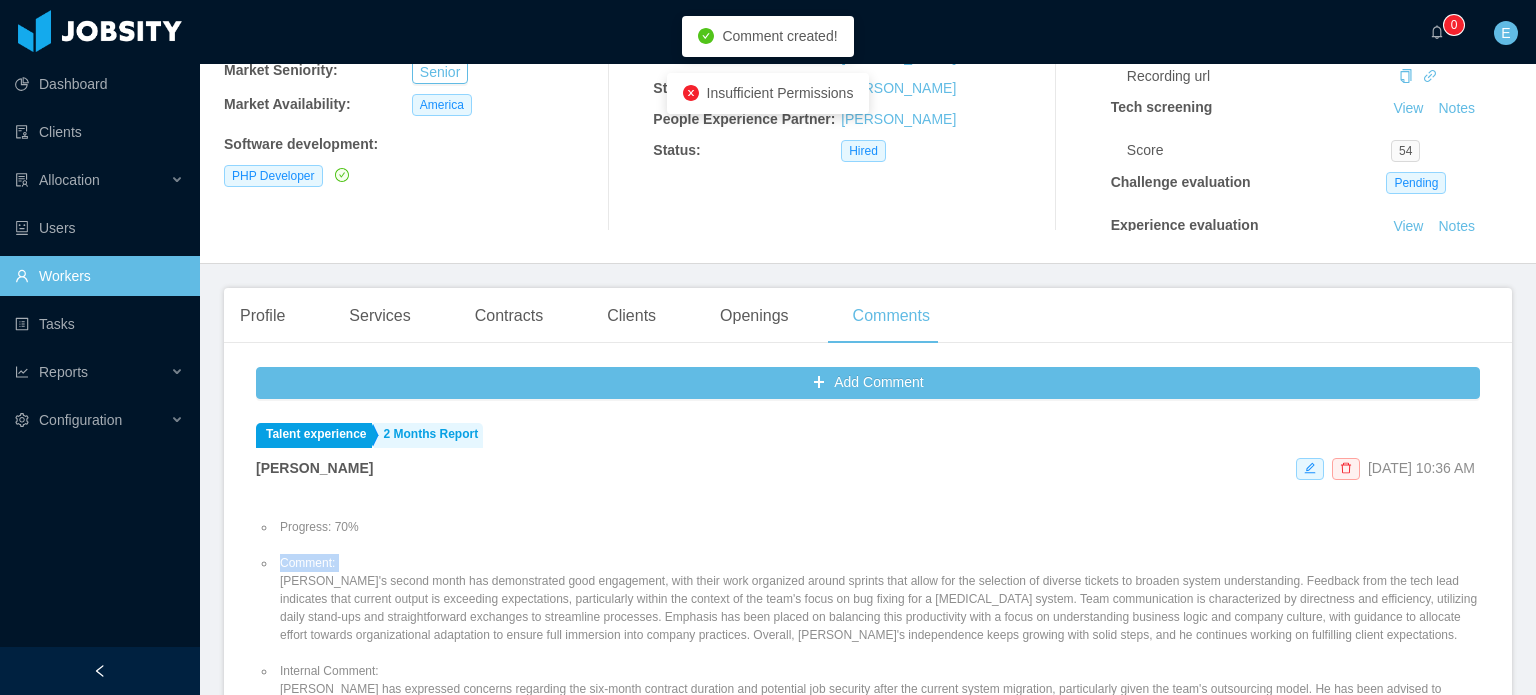 click on "Comment: [PERSON_NAME]'s second month has demonstrated good engagement, with their work organized around sprints that allow for the selection of diverse tickets to broaden system understanding. Feedback from the tech lead indicates that current output is exceeding expectations, particularly within the context of the team's focus on bug fixing for a [MEDICAL_DATA] system. Team communication is characterized by directness and efficiency, utilizing daily stand-ups and straightforward exchanges to streamline processes. Emphasis has been placed on balancing this productivity with a focus on understanding business logic and company culture, with guidance to allocate effort towards organizational adaptation to ensure full immersion into company practices. Overall, [PERSON_NAME]'s independence keeps growing with solid steps, and he continues working on fulfilling client expectations." at bounding box center [878, 599] 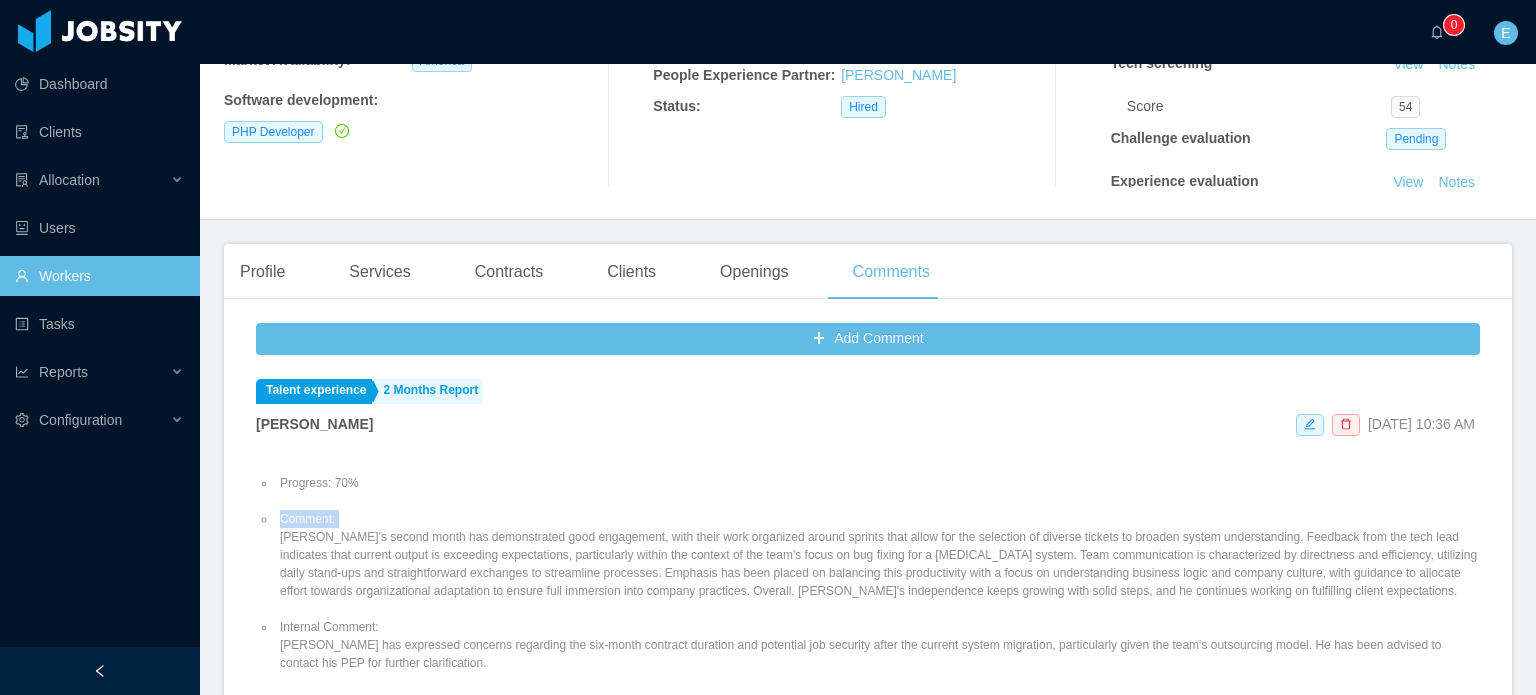 scroll, scrollTop: 600, scrollLeft: 0, axis: vertical 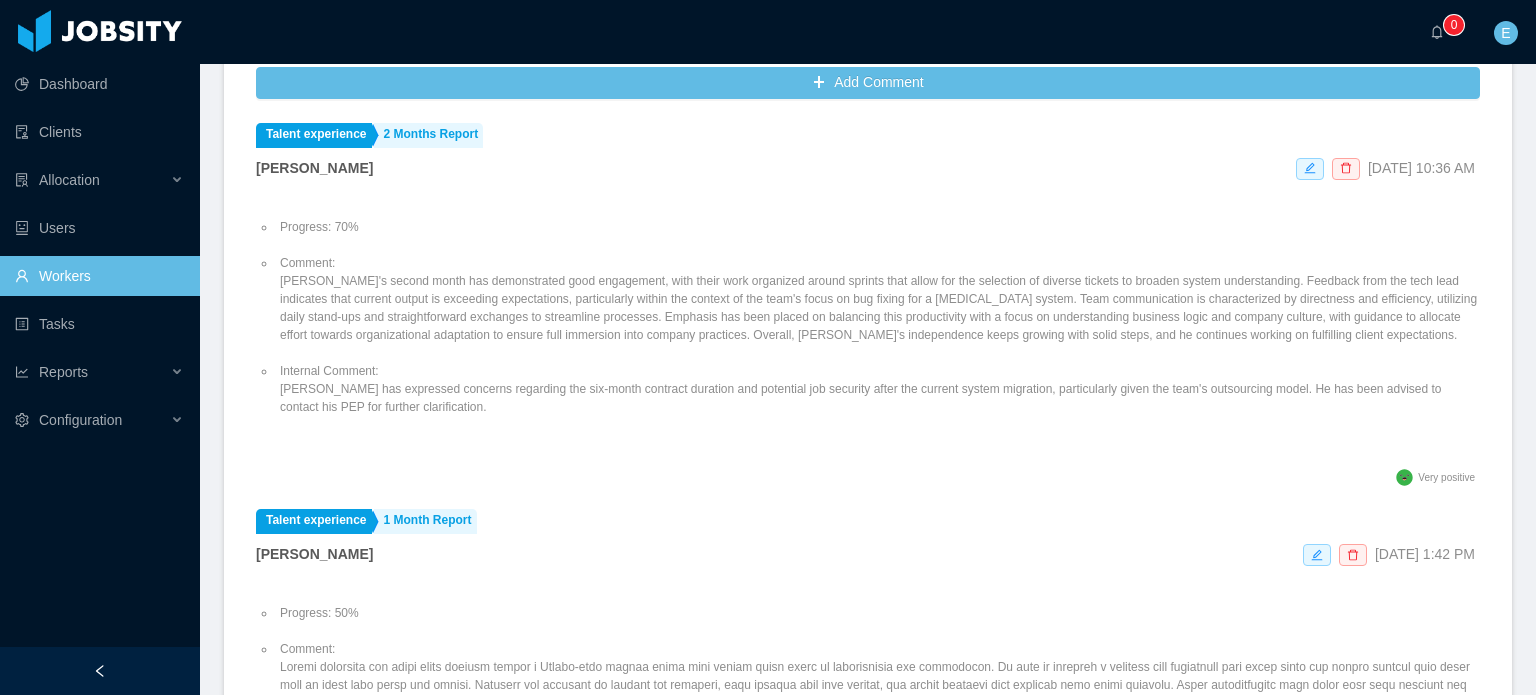 click on "Internal Comment: [PERSON_NAME] has expressed concerns regarding the six-month contract duration and potential job security after the current system migration, particularly given the team's outsourcing model. He has been advised to contact his PEP for further clarification." at bounding box center (878, 389) 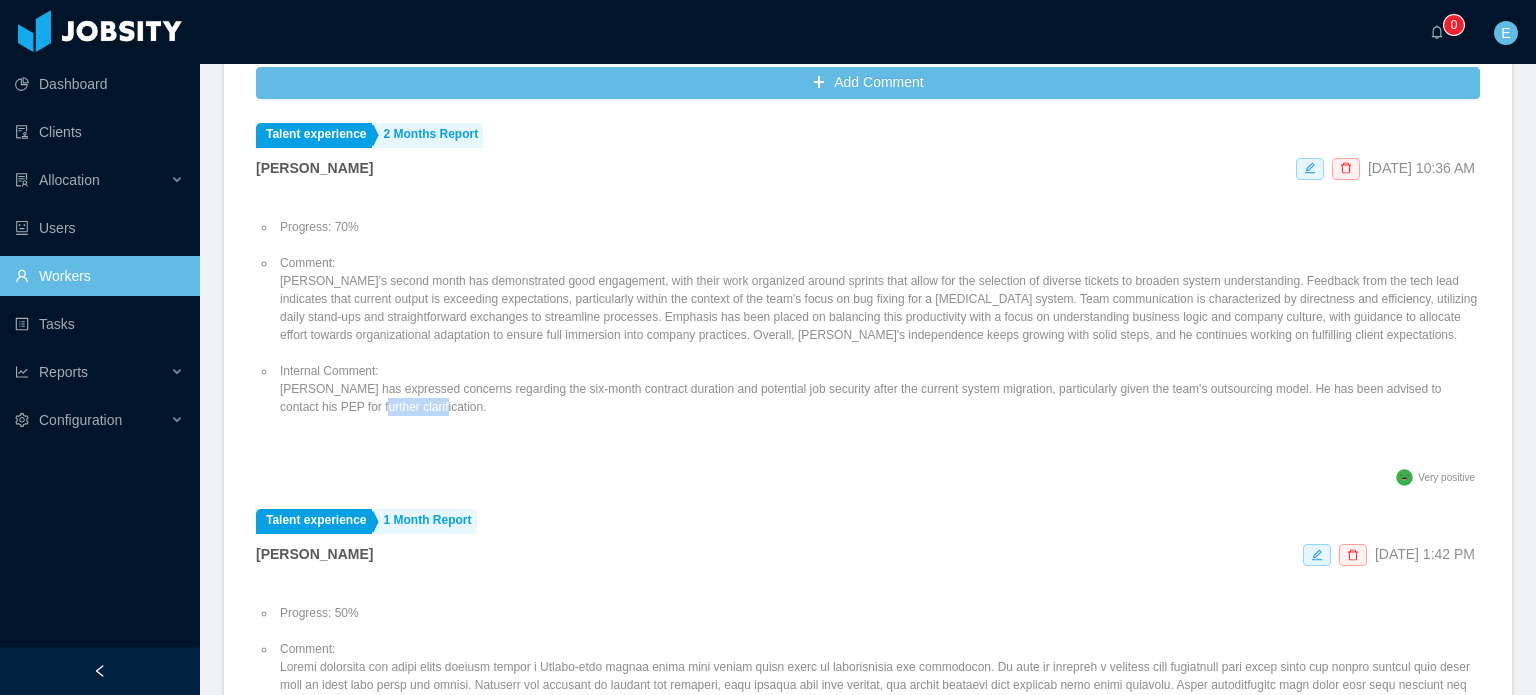 click on "Internal Comment: [PERSON_NAME] has expressed concerns regarding the six-month contract duration and potential job security after the current system migration, particularly given the team's outsourcing model. He has been advised to contact his PEP for further clarification." at bounding box center (878, 389) 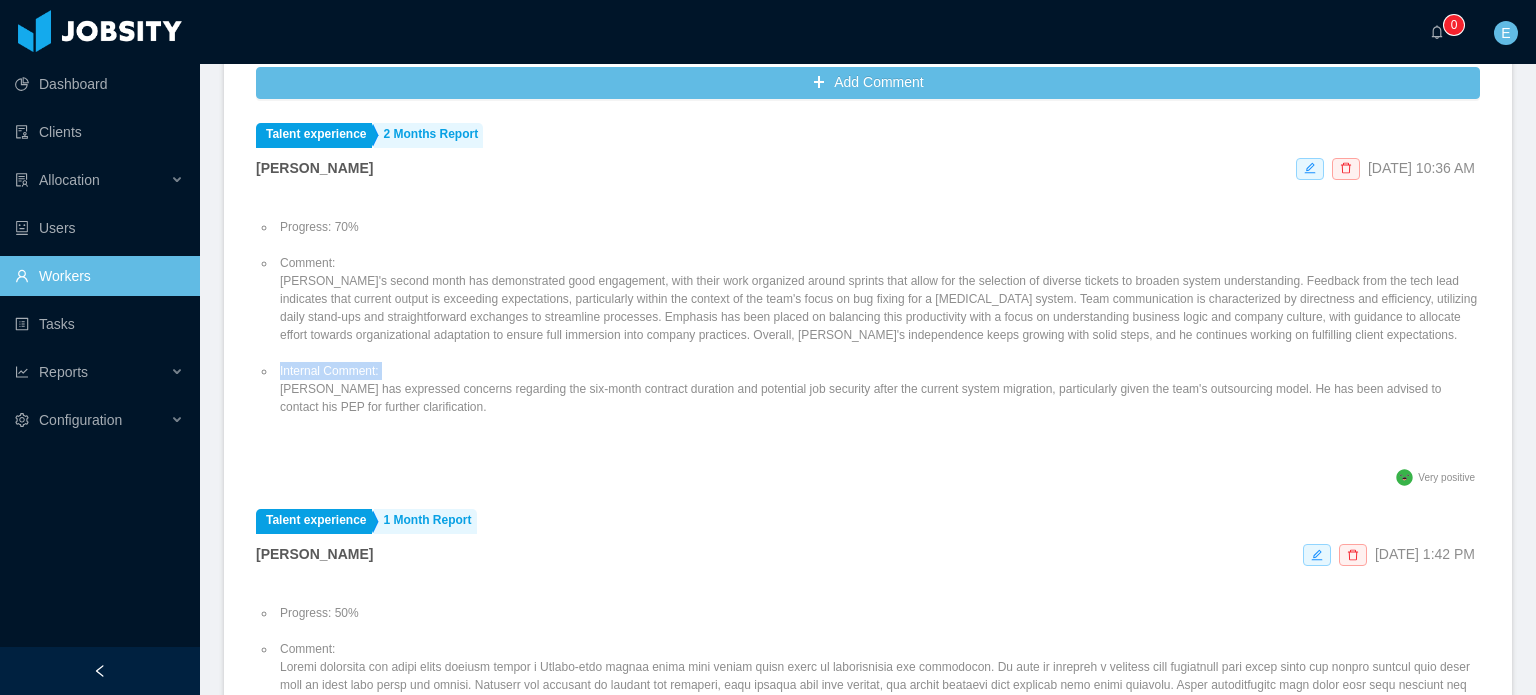 click on "Internal Comment: [PERSON_NAME] has expressed concerns regarding the six-month contract duration and potential job security after the current system migration, particularly given the team's outsourcing model. He has been advised to contact his PEP for further clarification." at bounding box center [878, 389] 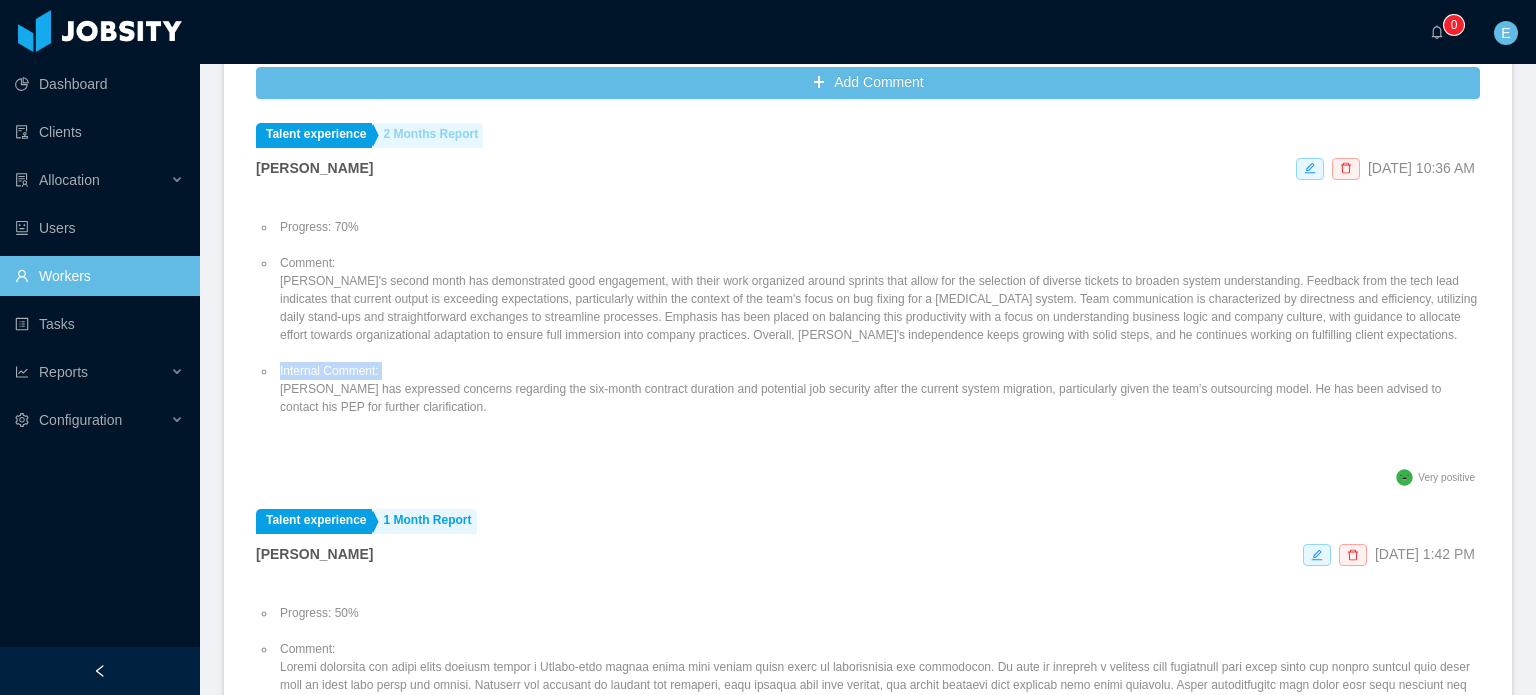 copy on "Internal Comment:" 